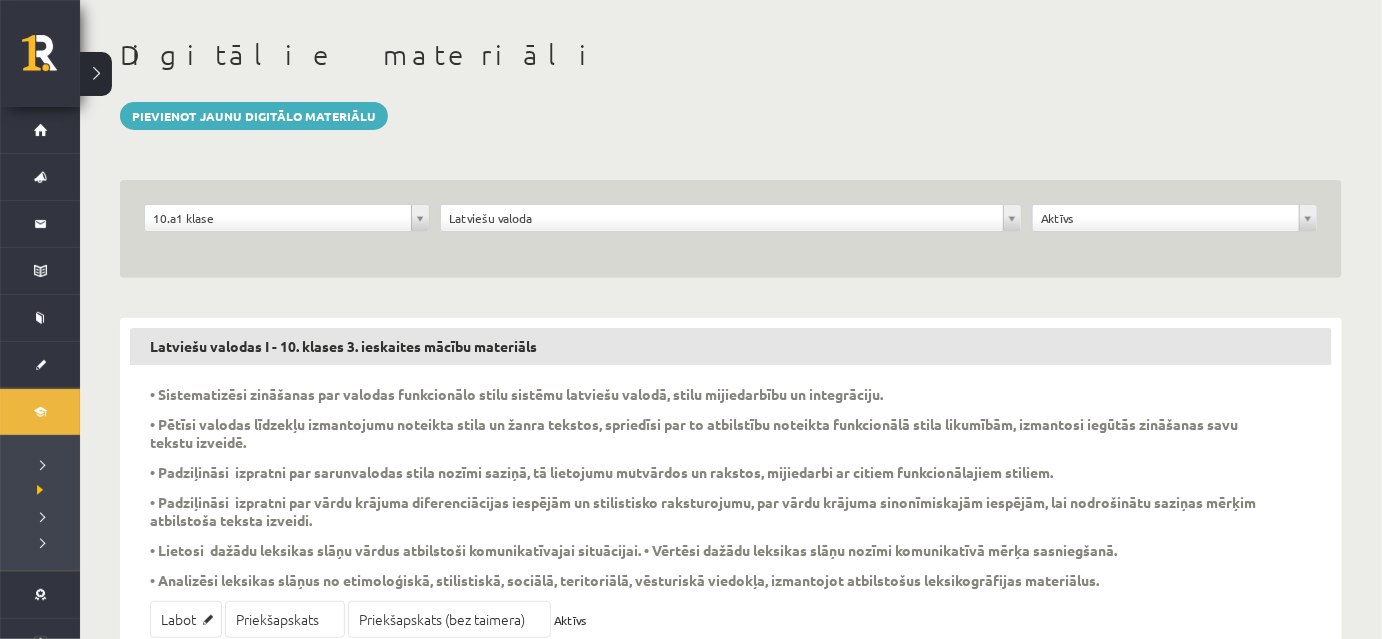 scroll, scrollTop: 533, scrollLeft: 0, axis: vertical 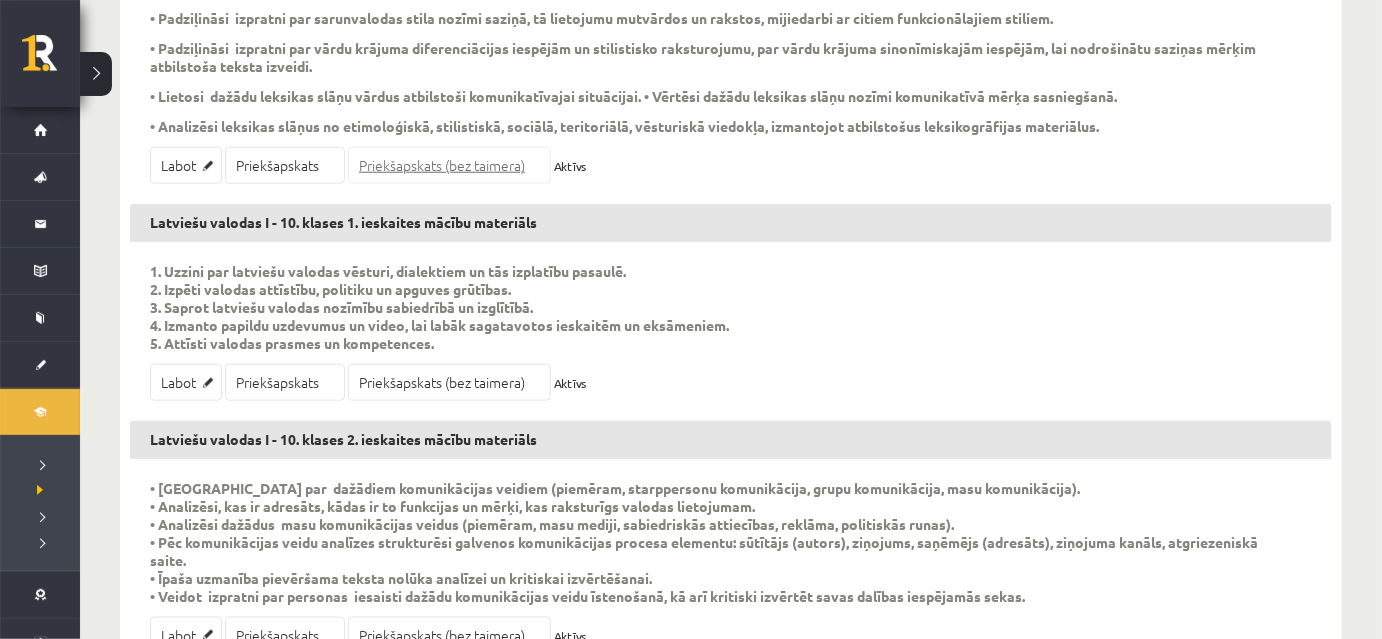 click on "Priekšapskats (bez taimera)" at bounding box center [449, 165] 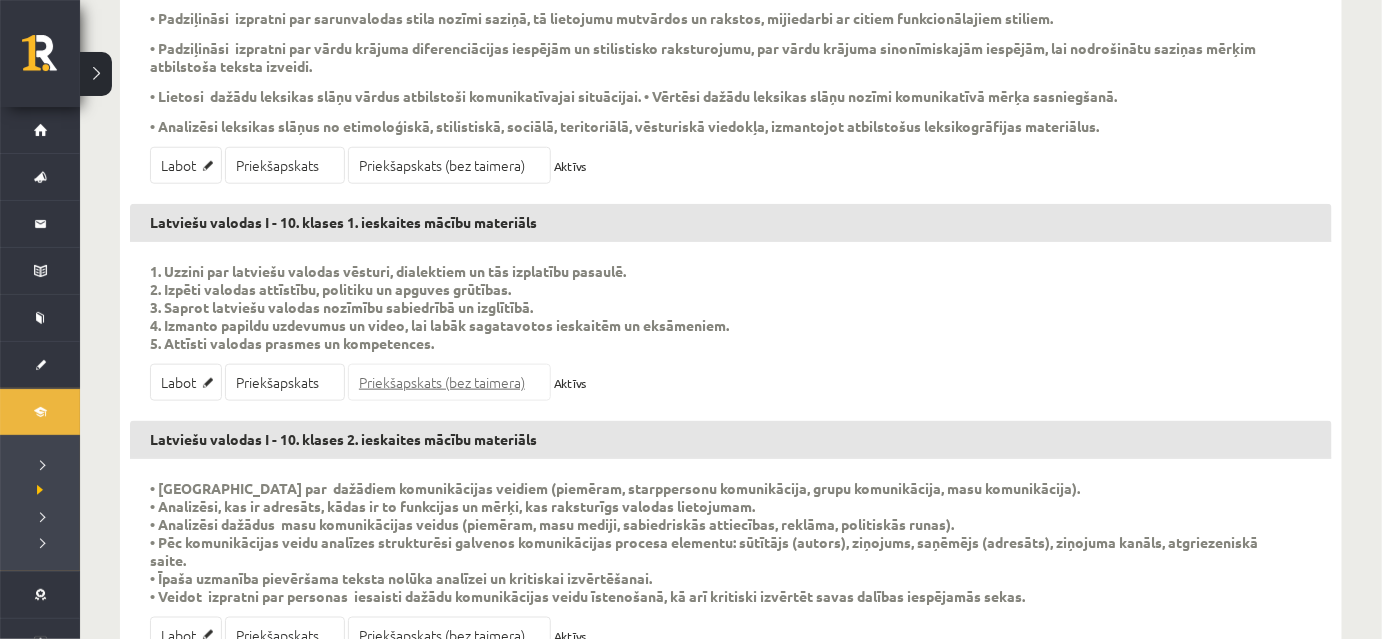 click on "Priekšapskats (bez taimera)" at bounding box center (449, 382) 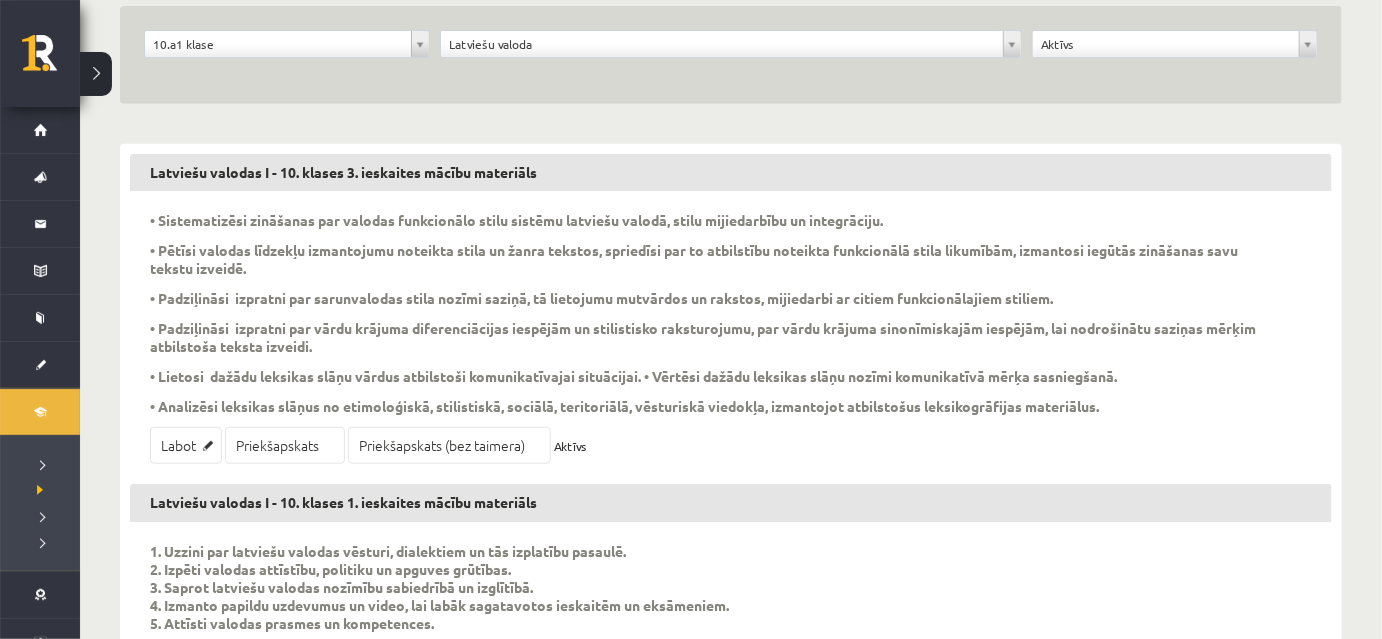 scroll, scrollTop: 0, scrollLeft: 0, axis: both 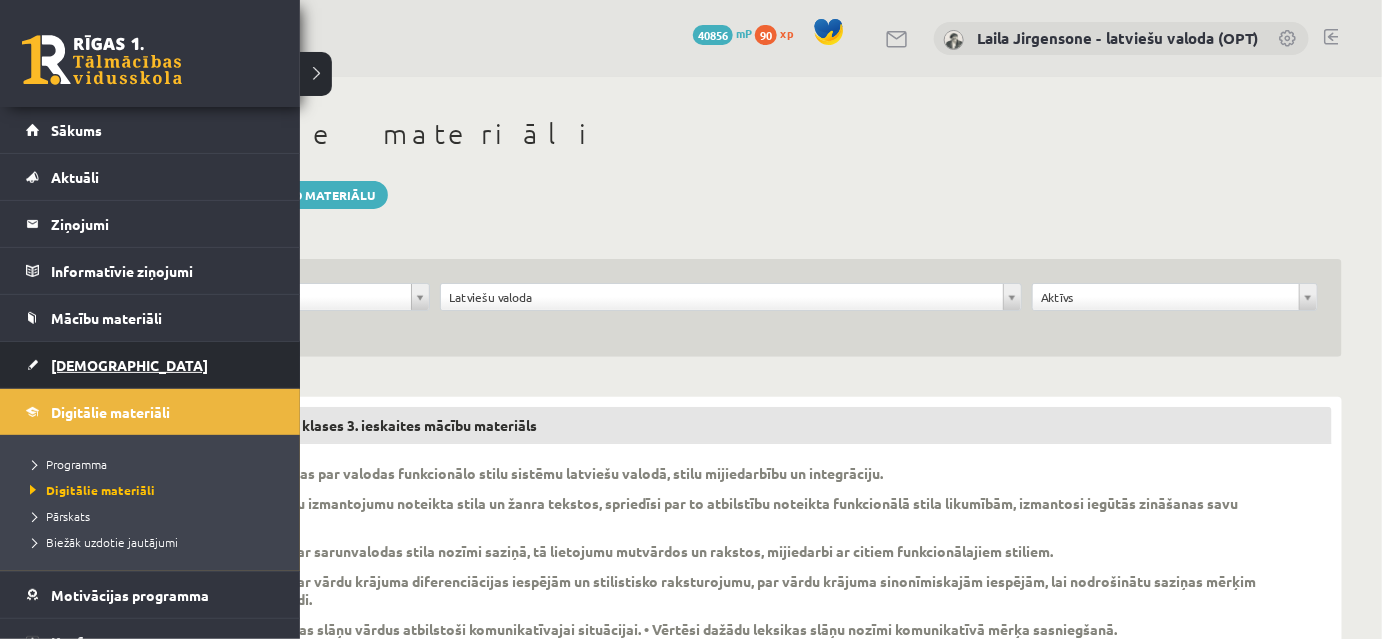 click on "[DEMOGRAPHIC_DATA]" at bounding box center (129, 365) 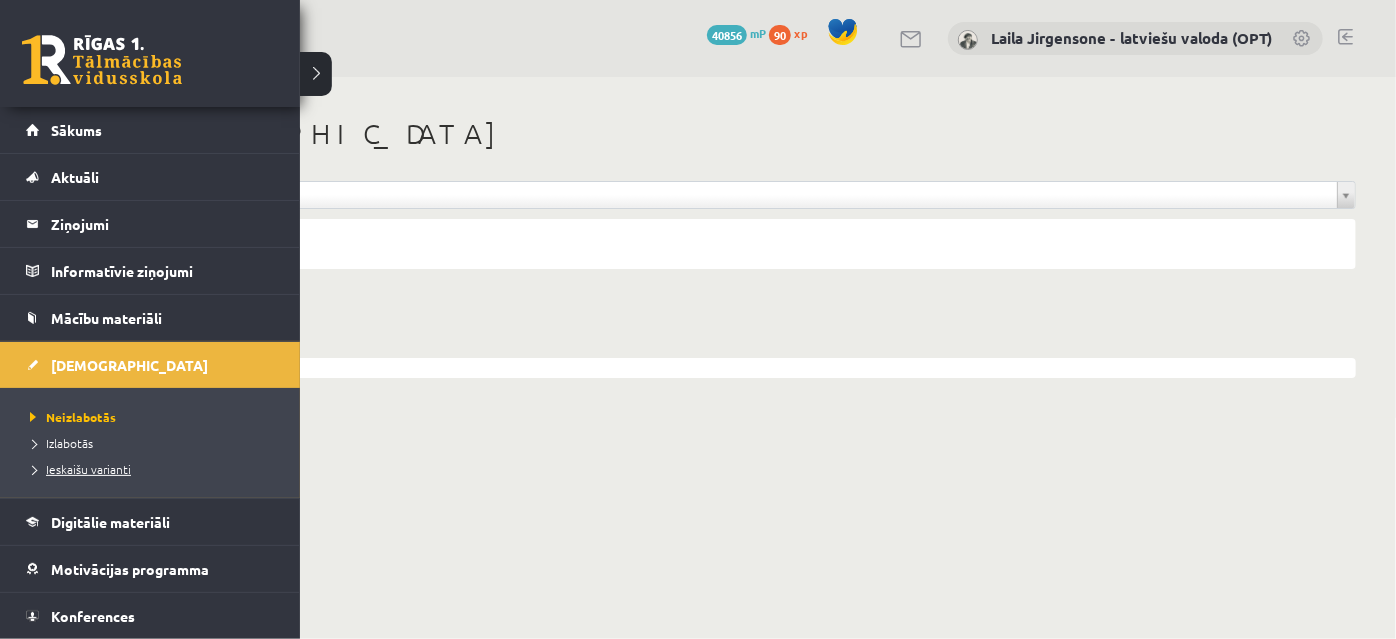 click on "Ieskaišu varianti" at bounding box center [78, 469] 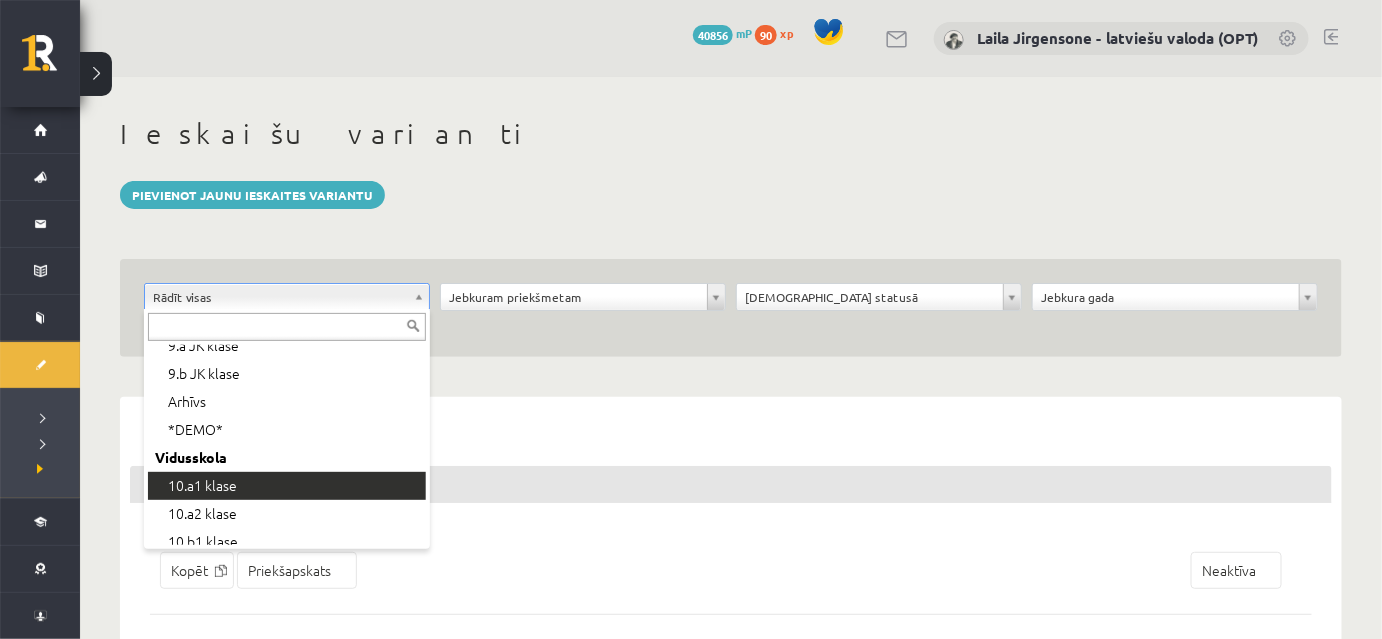 scroll, scrollTop: 363, scrollLeft: 0, axis: vertical 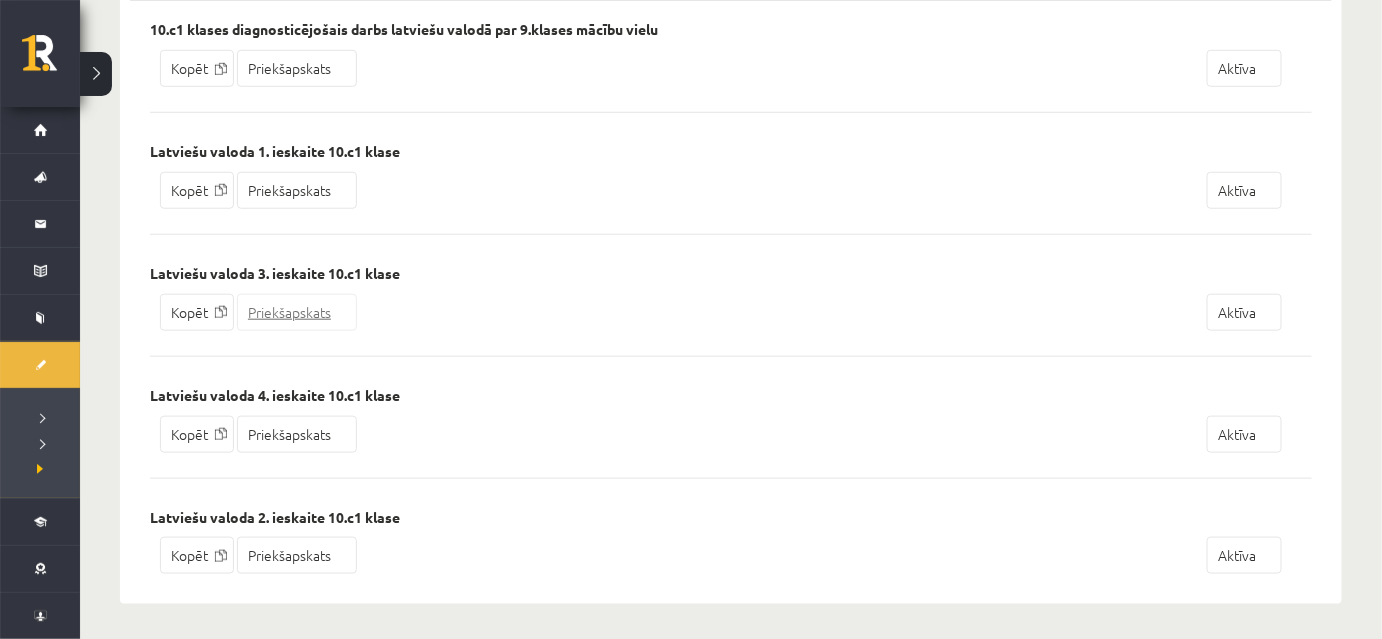 click on "Priekšapskats" at bounding box center [297, 312] 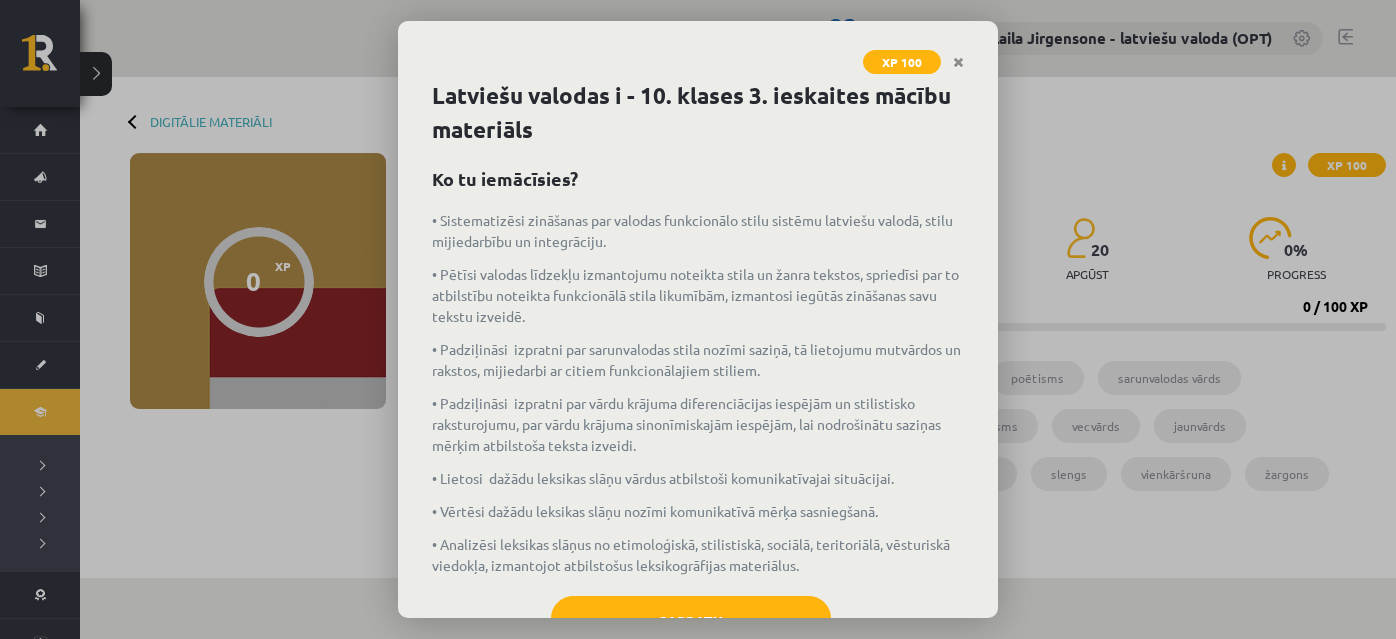 scroll, scrollTop: 0, scrollLeft: 0, axis: both 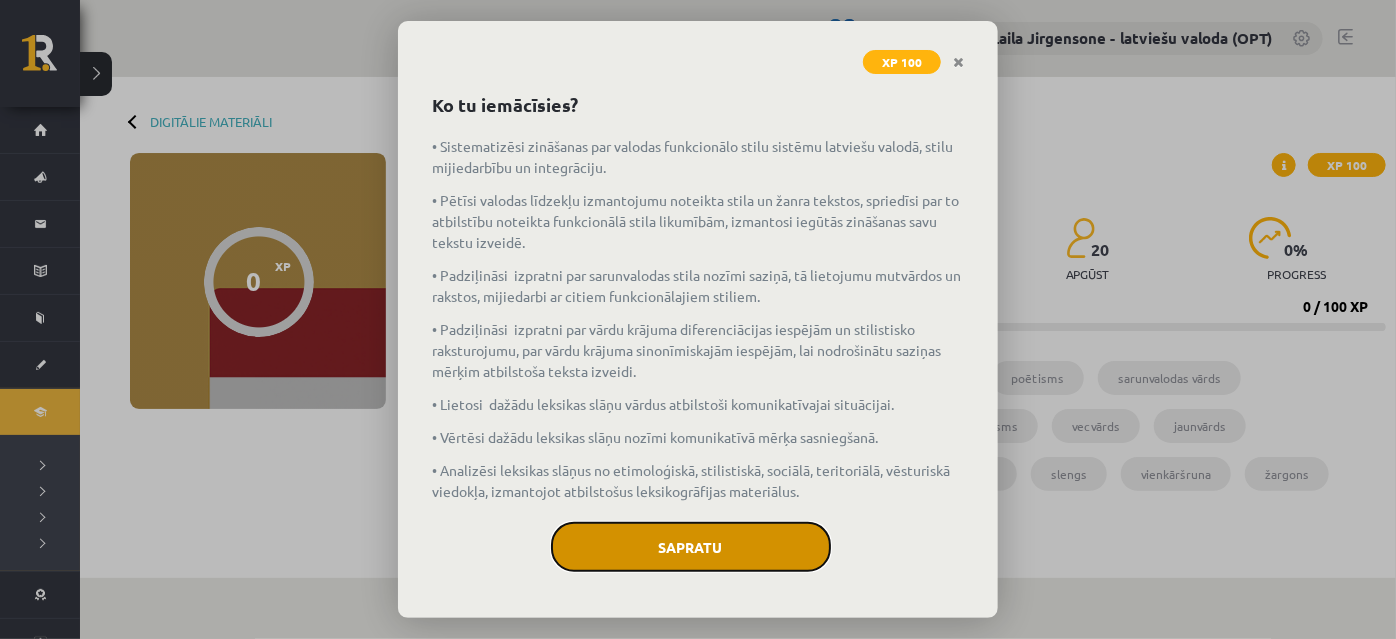 click on "Sapratu" 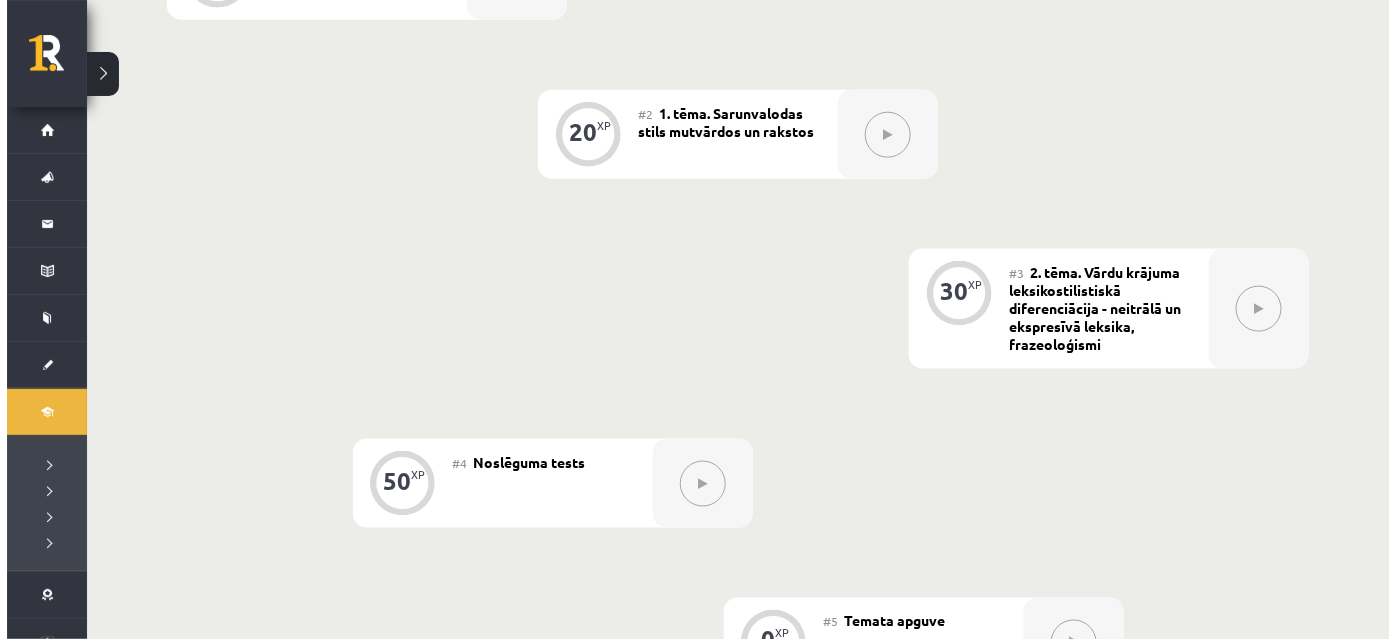 scroll, scrollTop: 454, scrollLeft: 0, axis: vertical 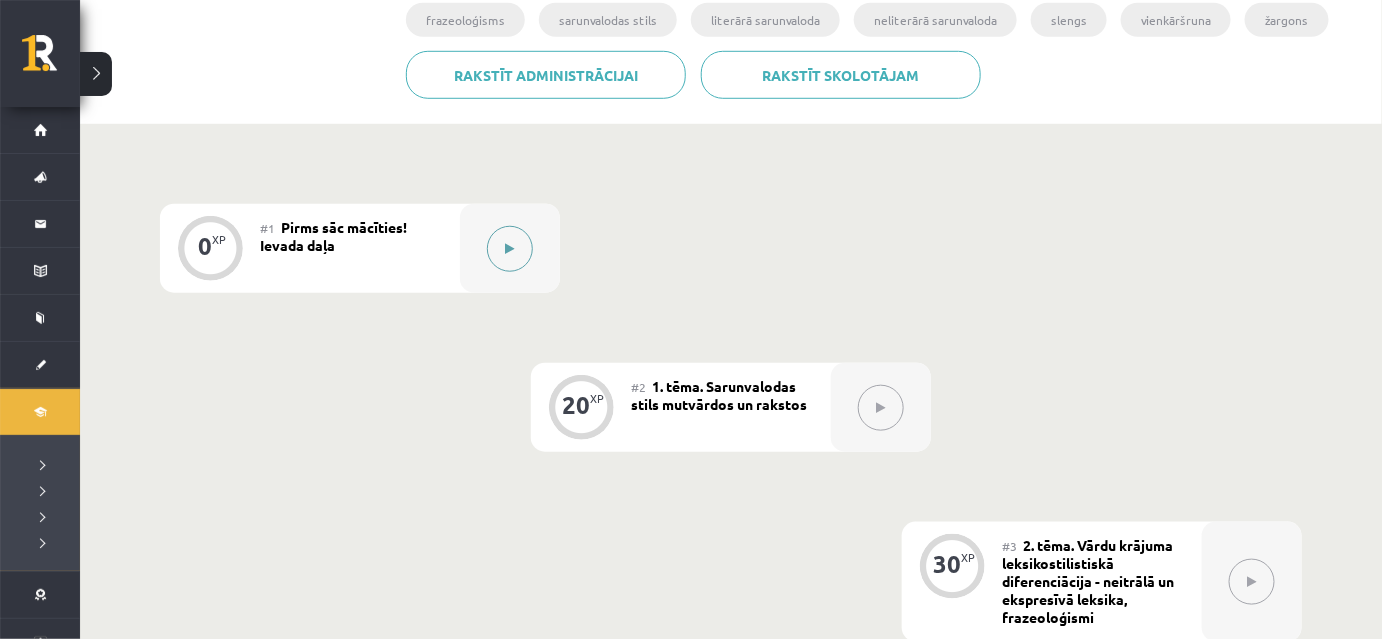 click 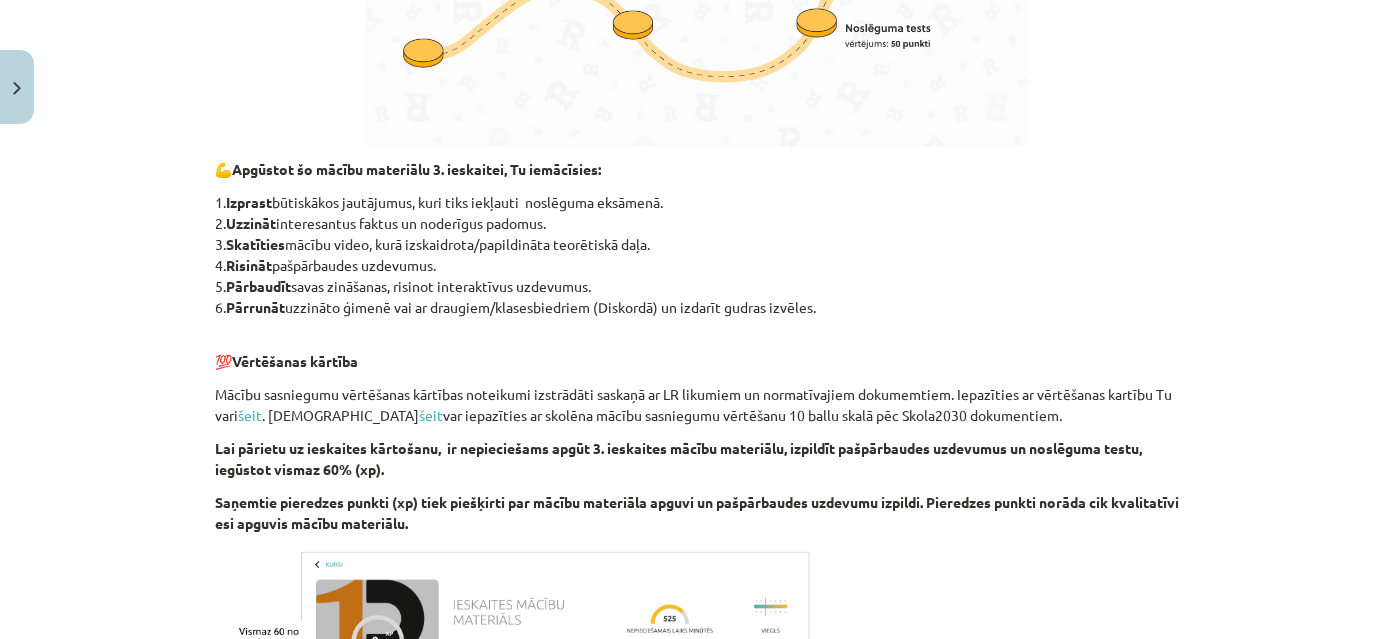 scroll, scrollTop: 1197, scrollLeft: 0, axis: vertical 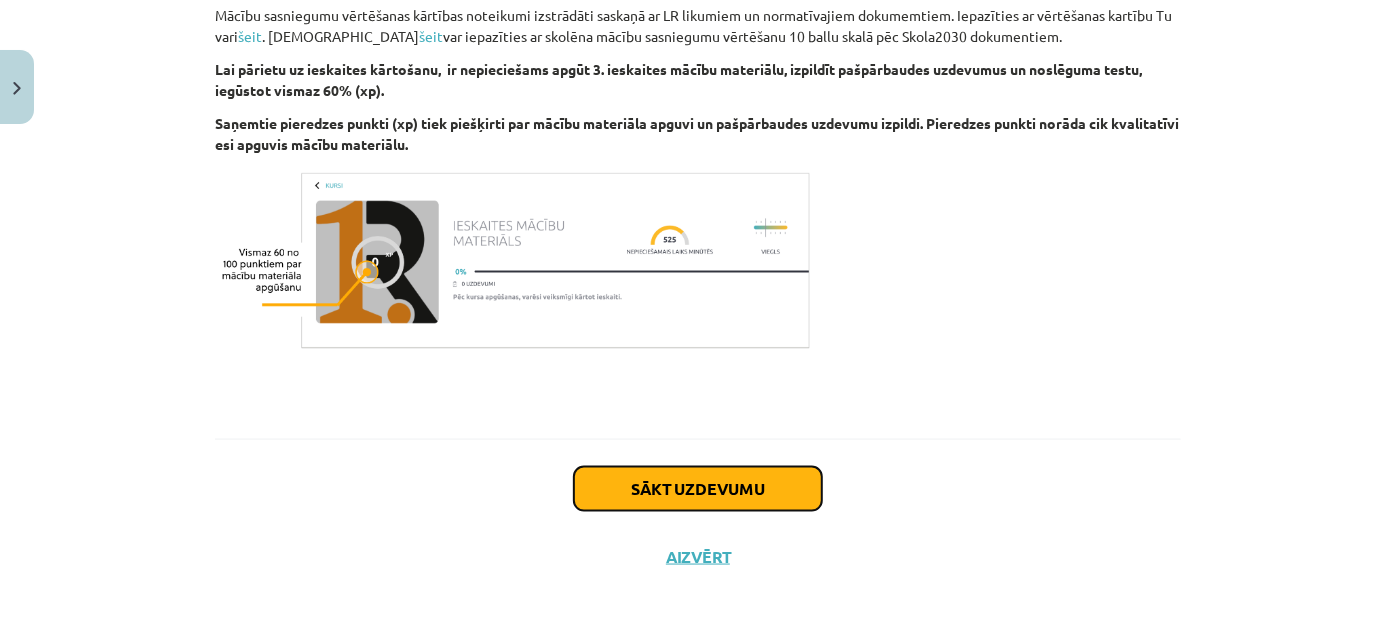 click on "Sākt uzdevumu" 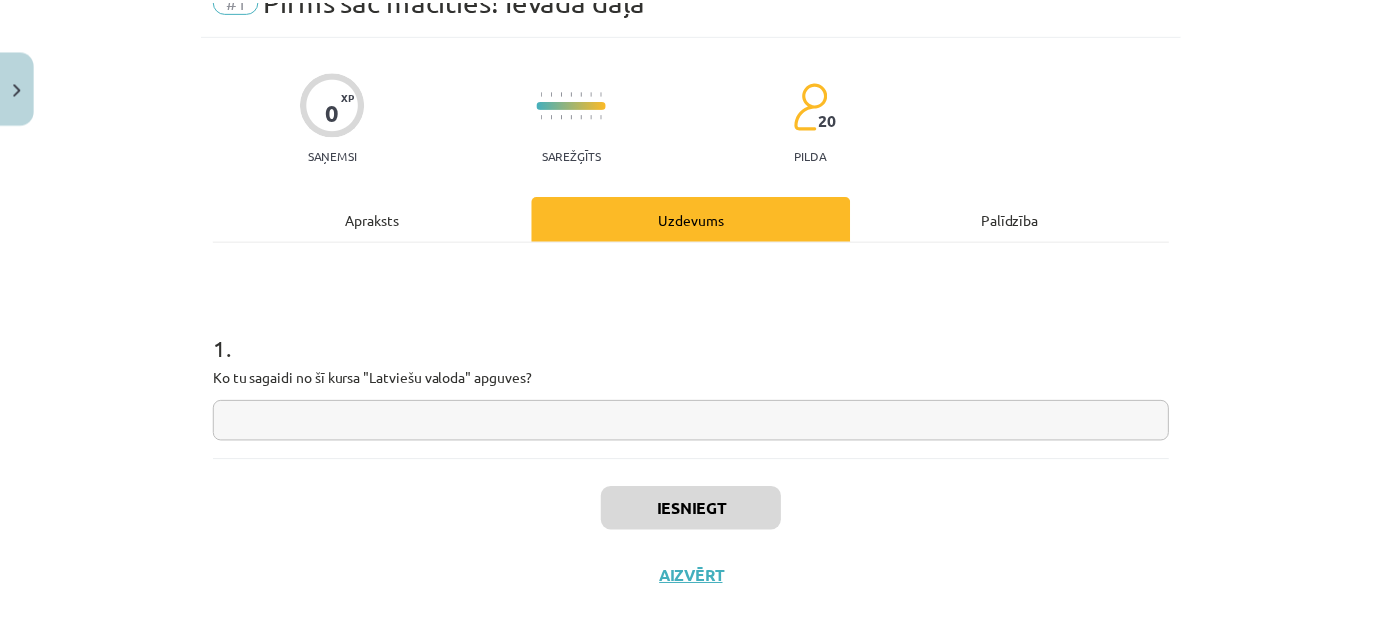 scroll, scrollTop: 120, scrollLeft: 0, axis: vertical 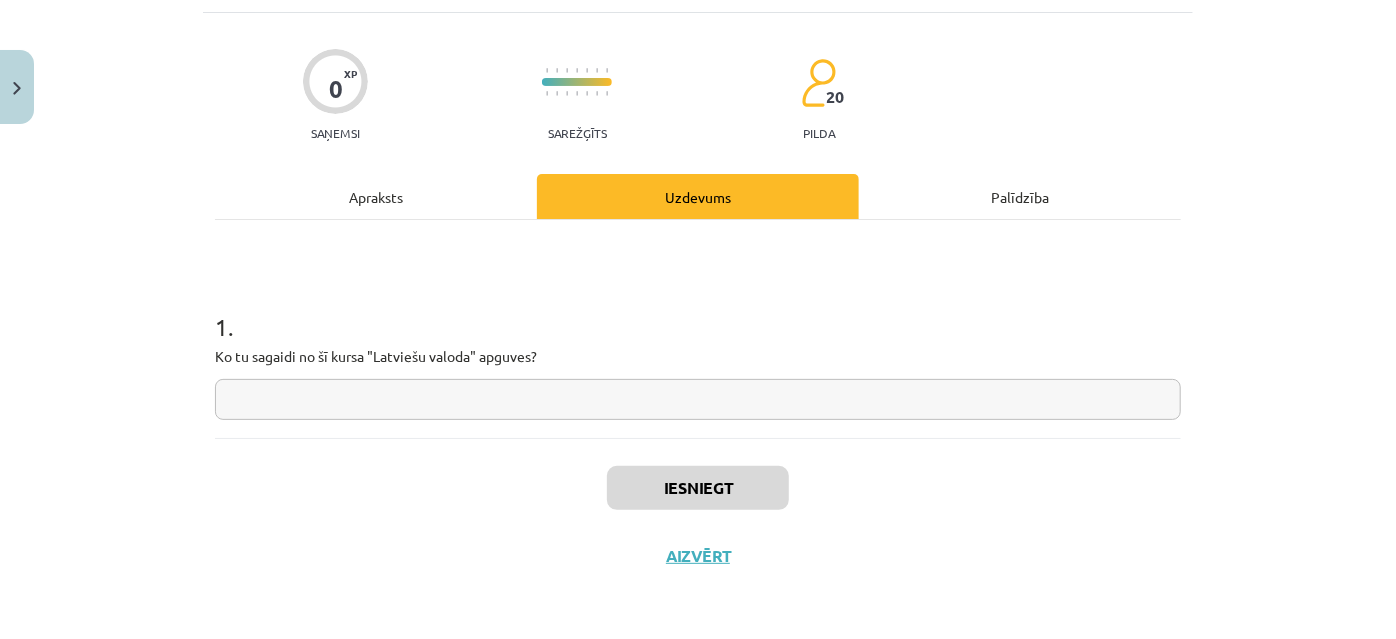 click 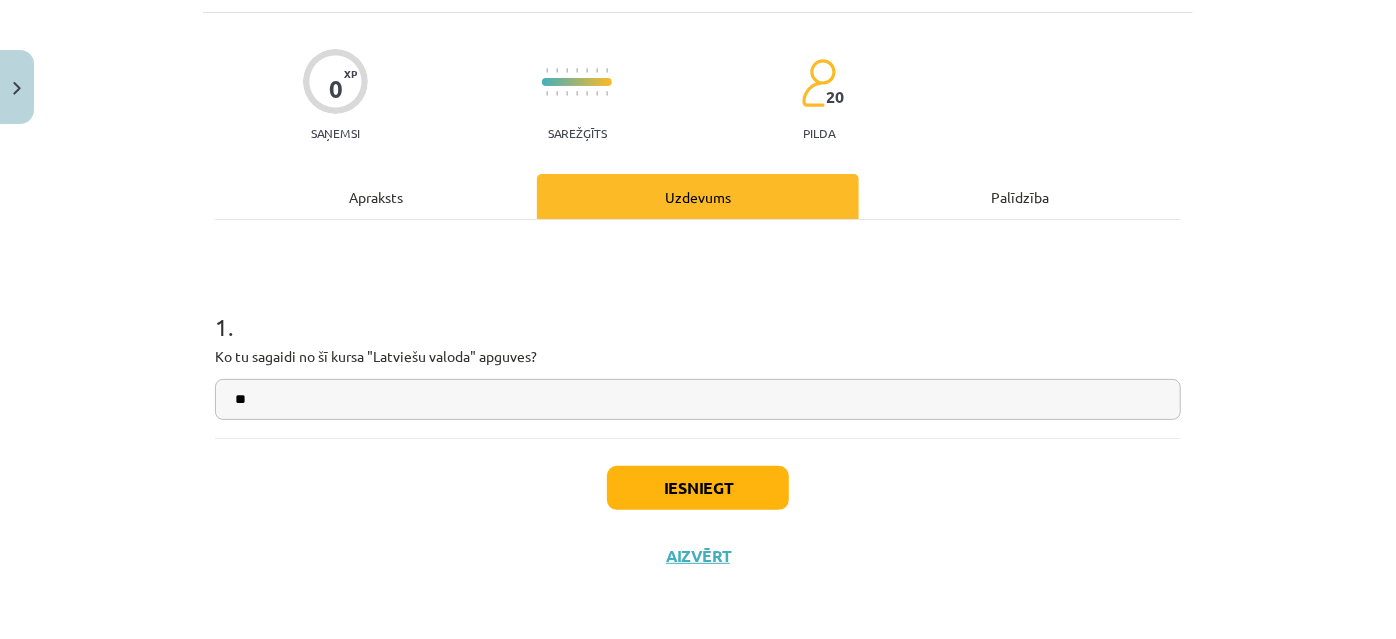type on "**" 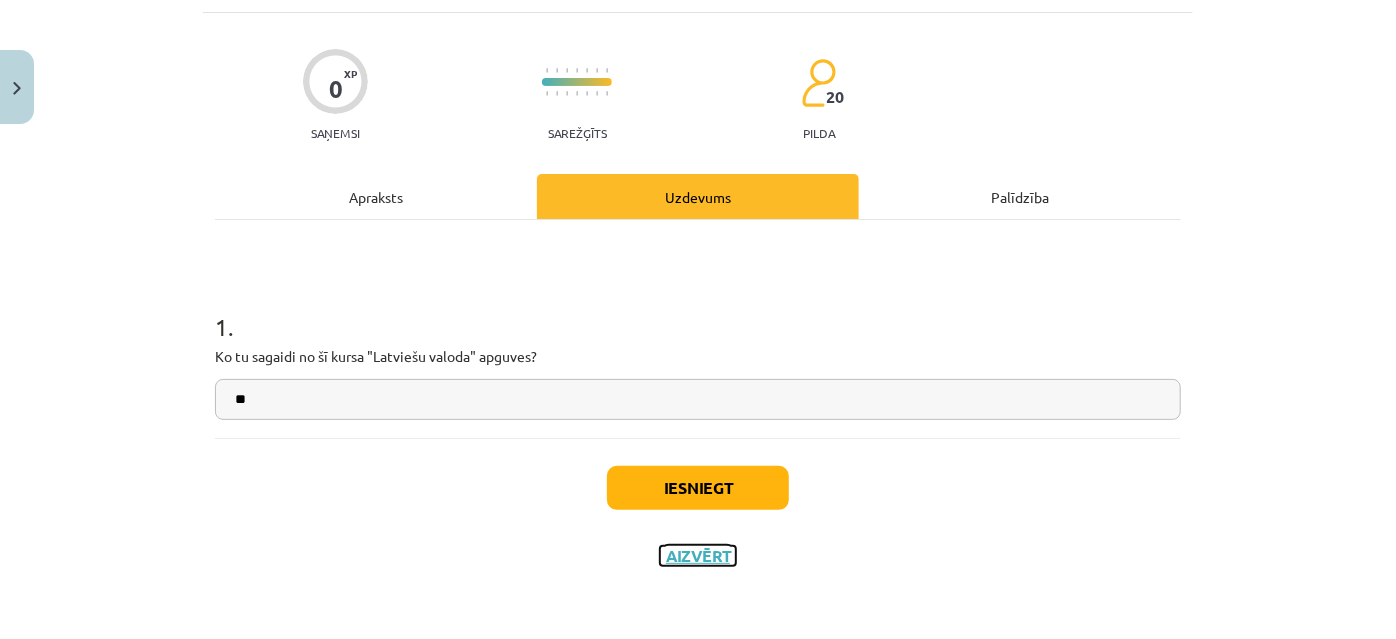 click on "Aizvērt" 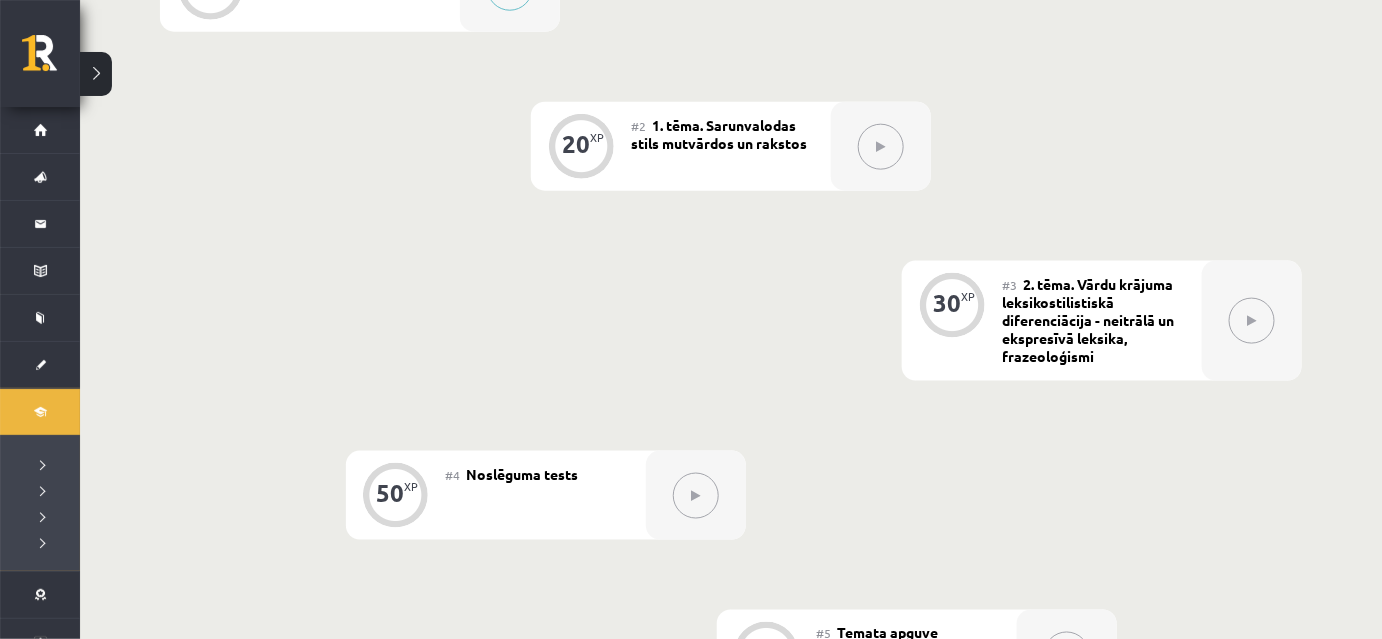scroll, scrollTop: 636, scrollLeft: 0, axis: vertical 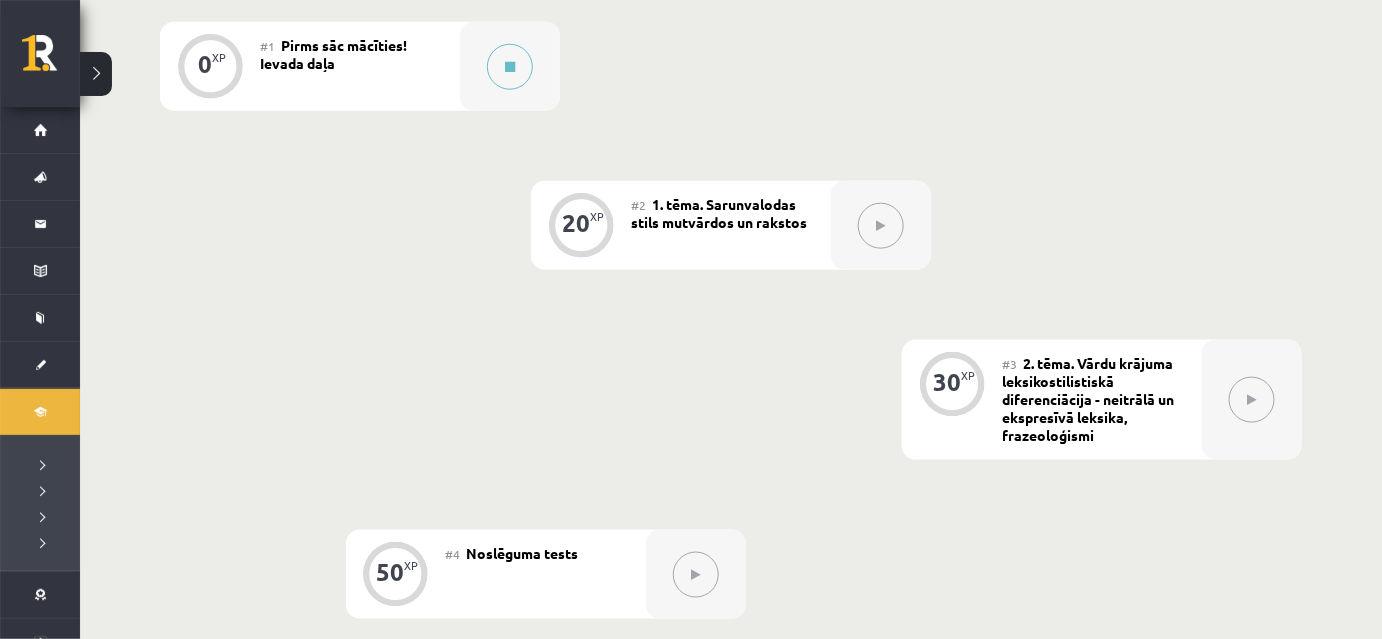 click 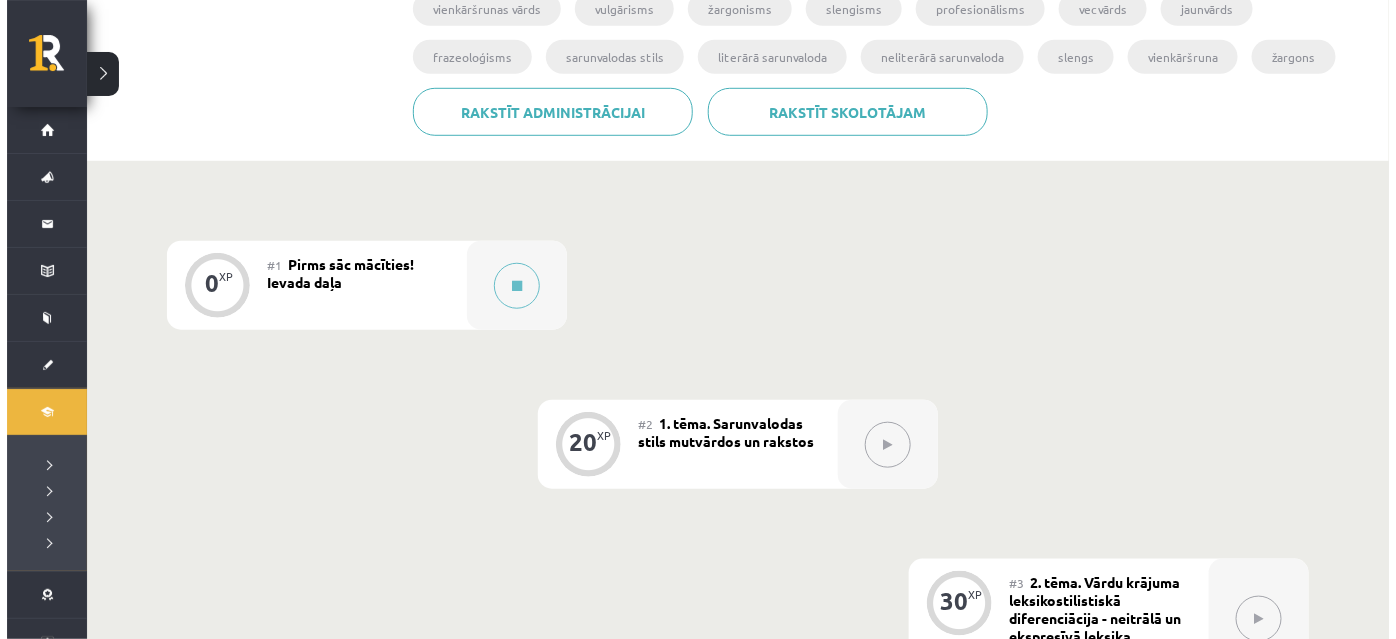 scroll, scrollTop: 272, scrollLeft: 0, axis: vertical 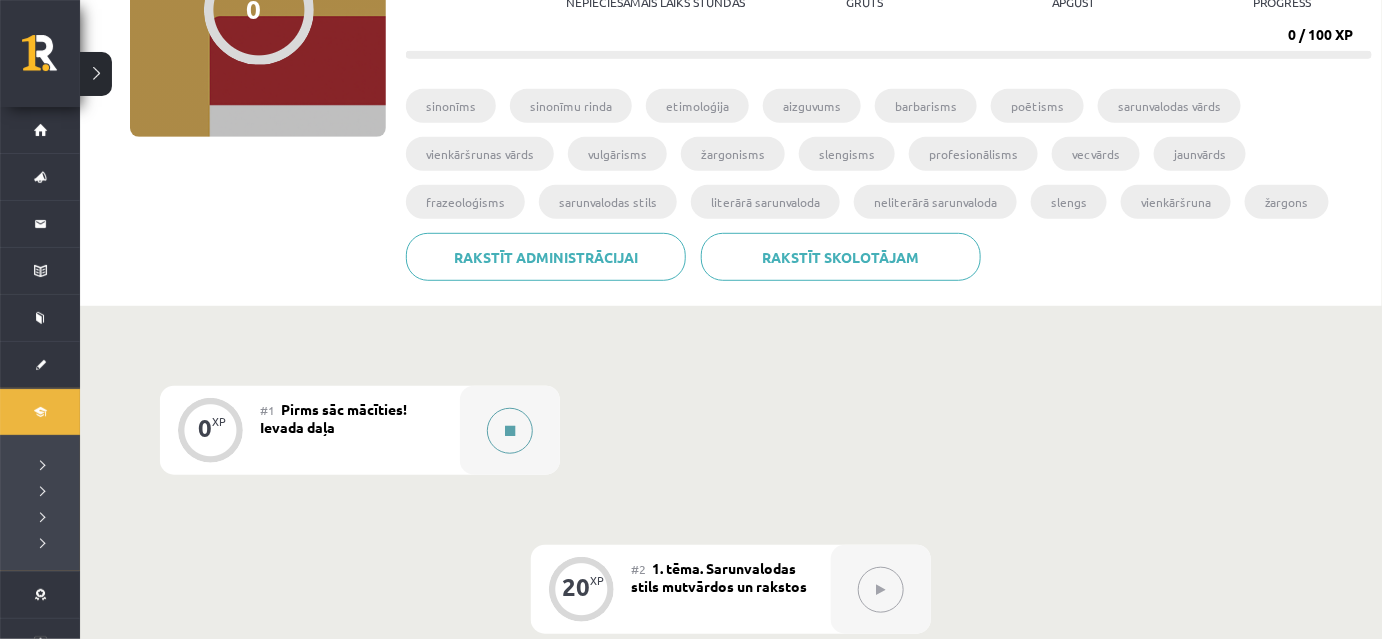 click 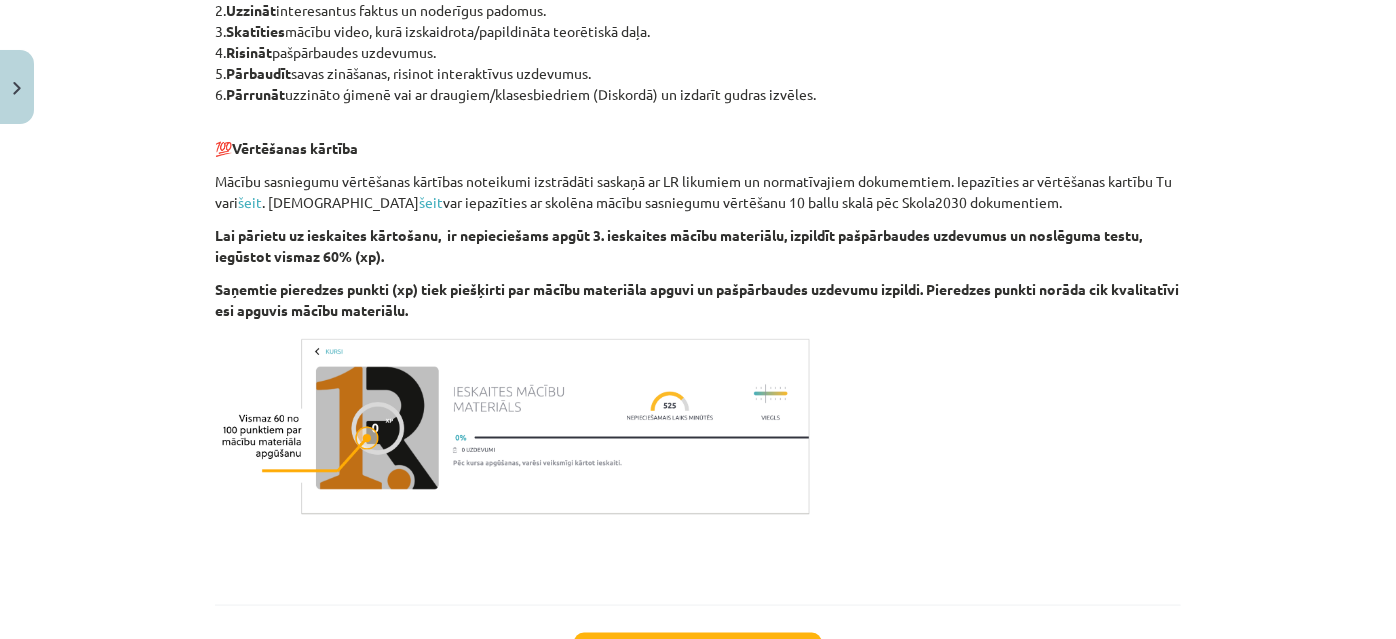 scroll, scrollTop: 1197, scrollLeft: 0, axis: vertical 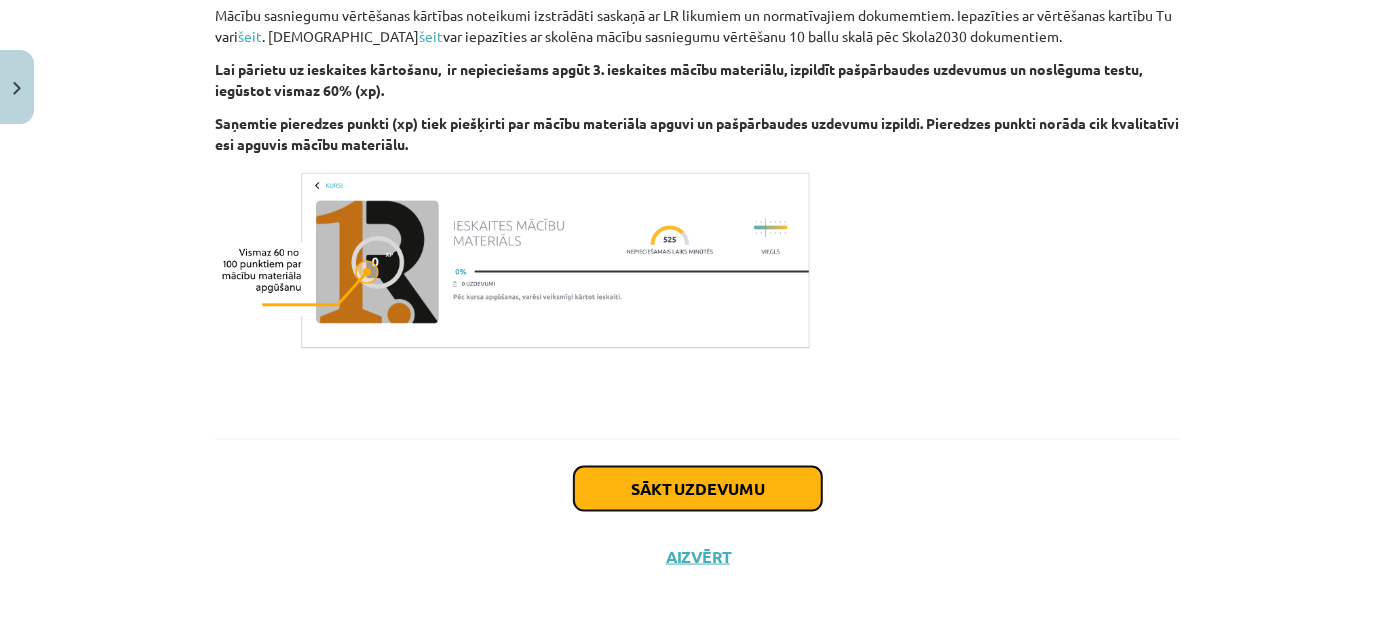 click on "Sākt uzdevumu" 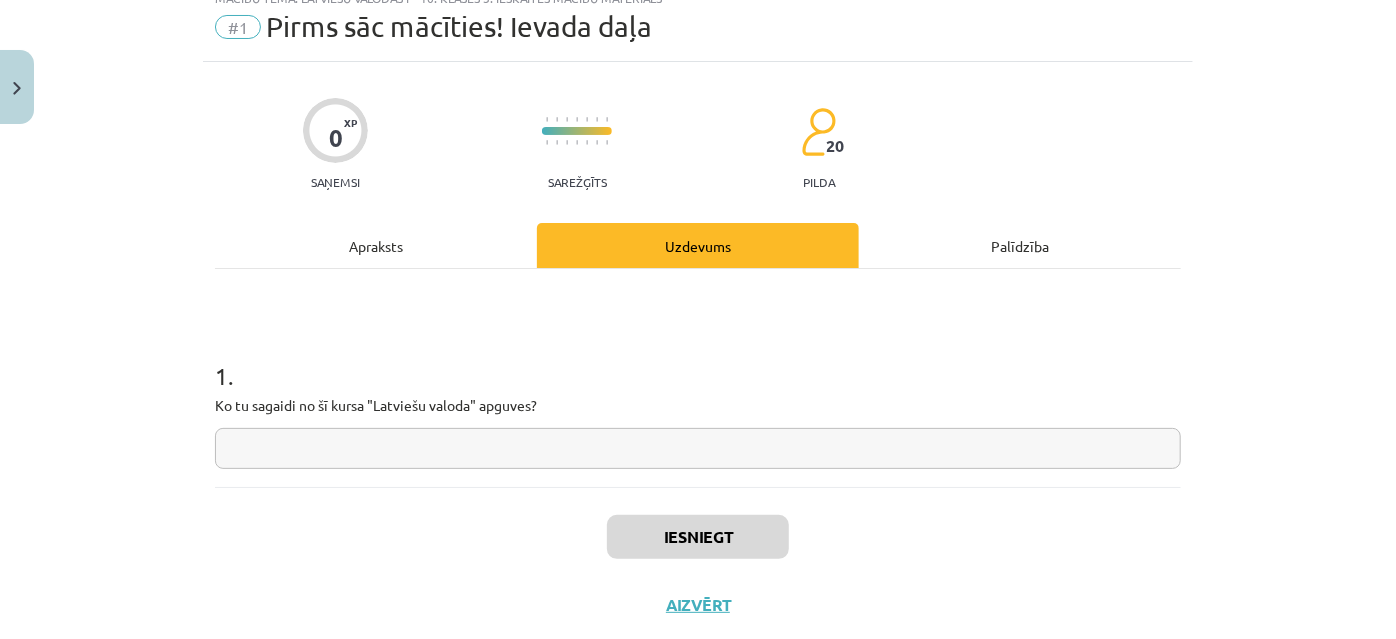 scroll, scrollTop: 50, scrollLeft: 0, axis: vertical 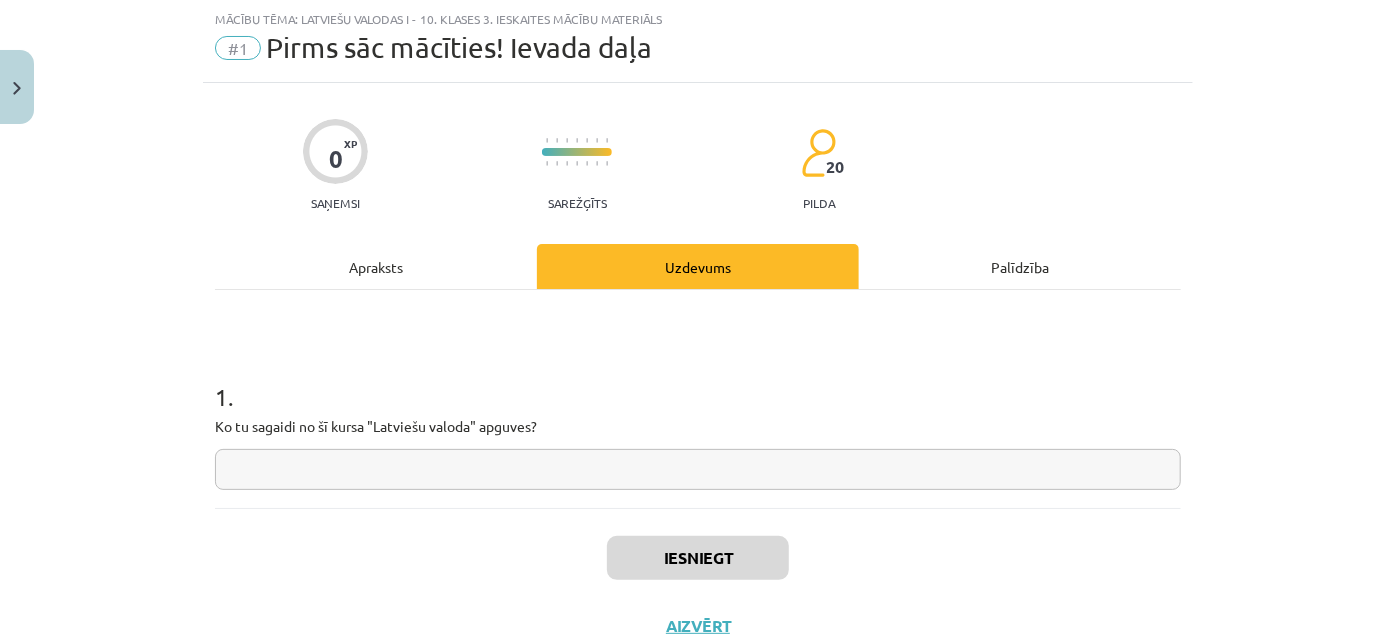 click 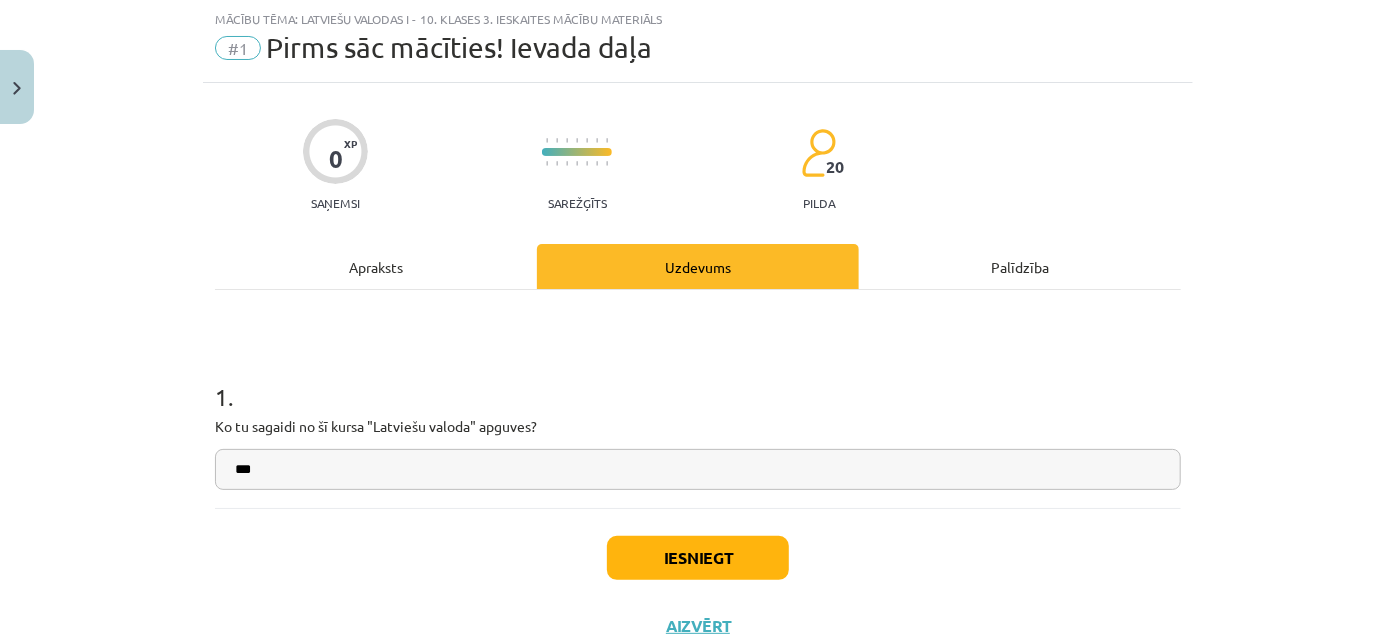type on "***" 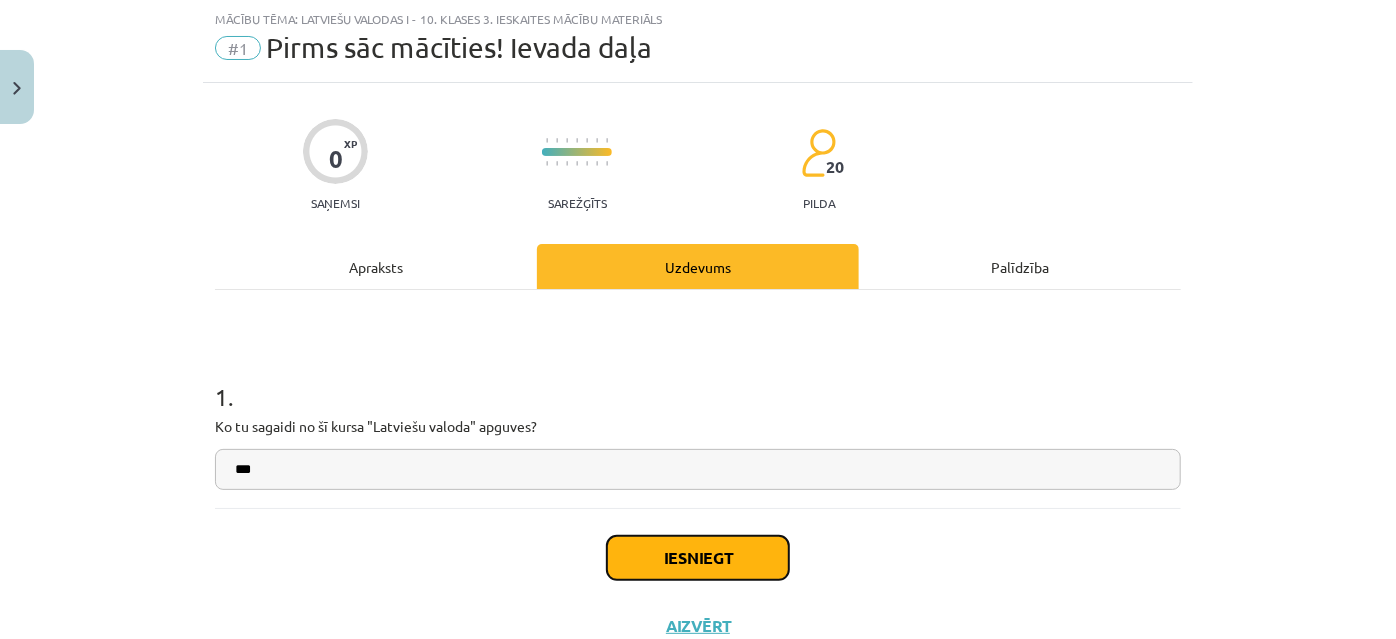 click on "Iesniegt" 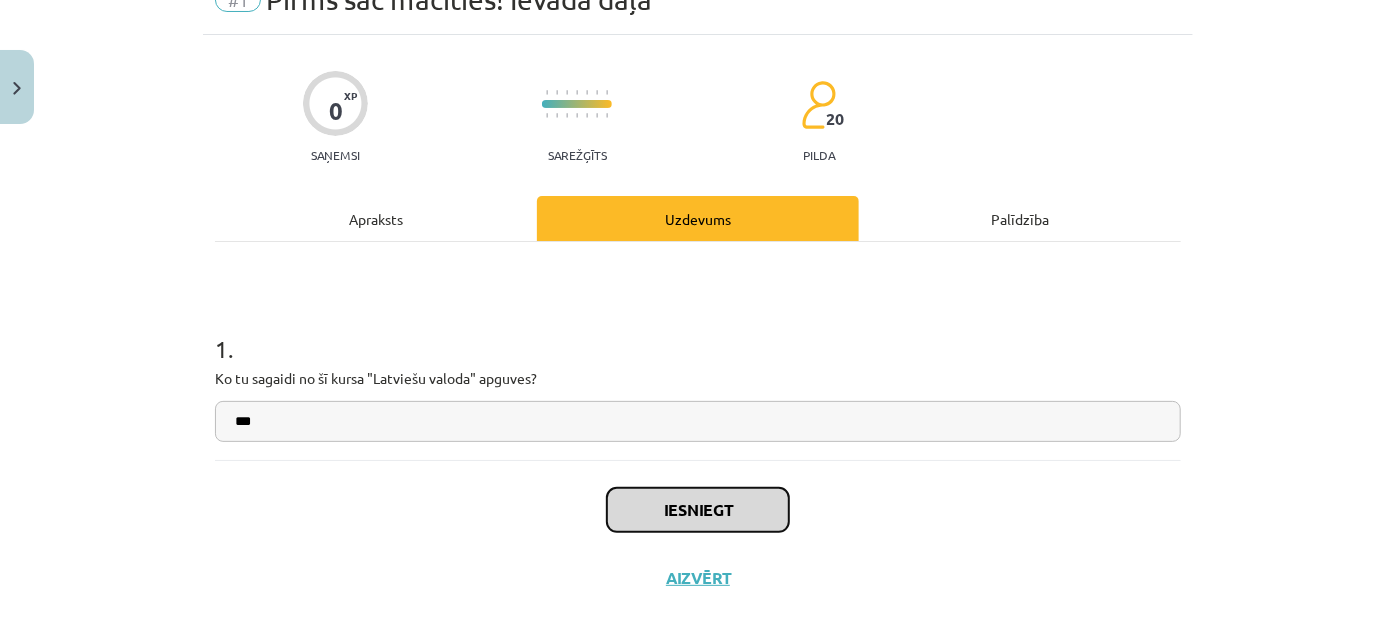 scroll, scrollTop: 120, scrollLeft: 0, axis: vertical 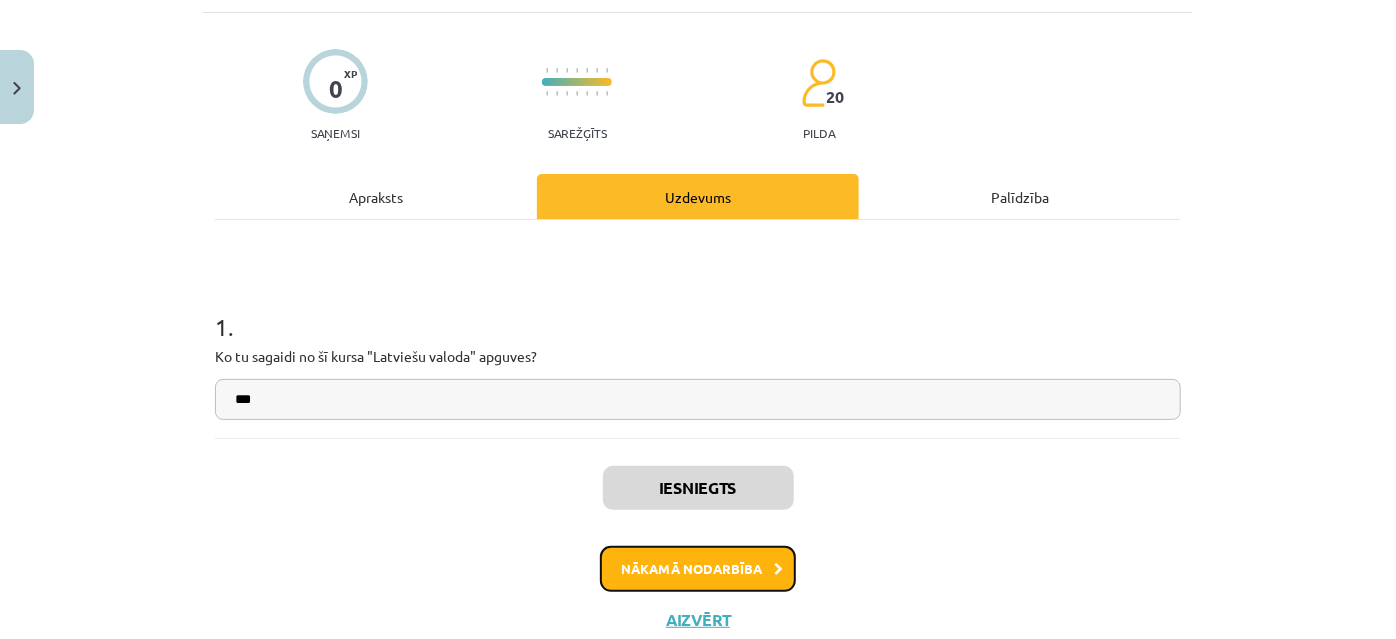 click on "Nākamā nodarbība" 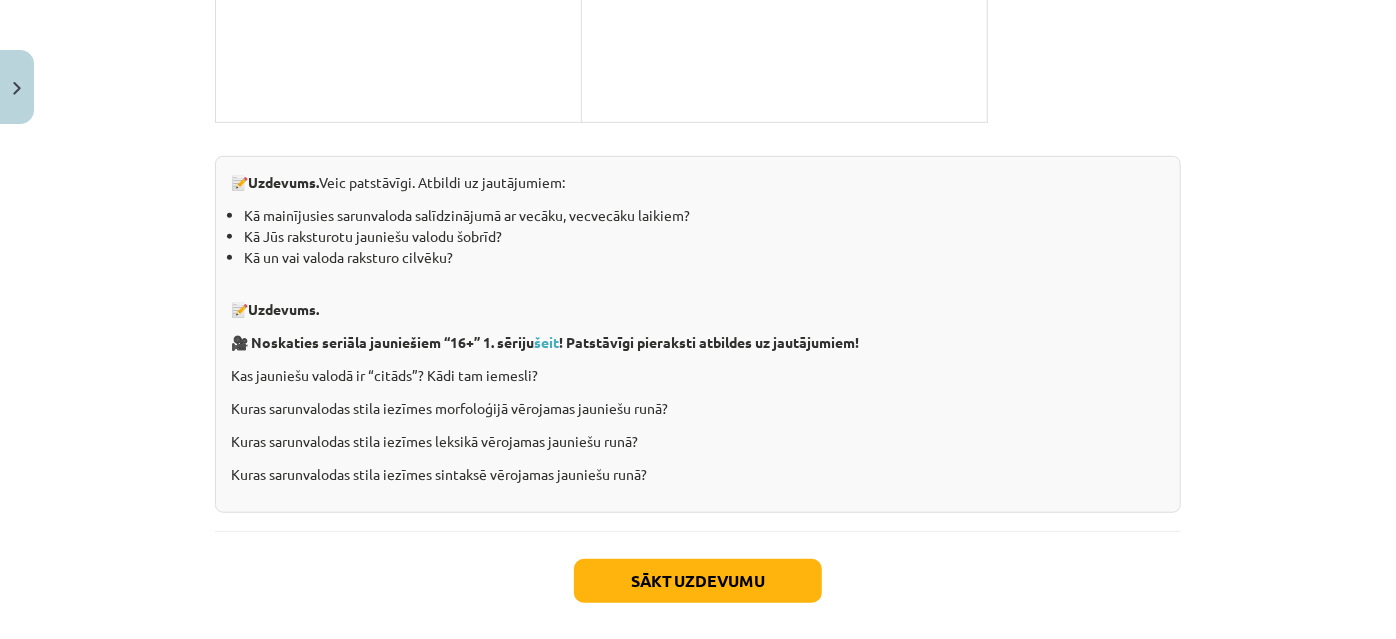 scroll, scrollTop: 4514, scrollLeft: 0, axis: vertical 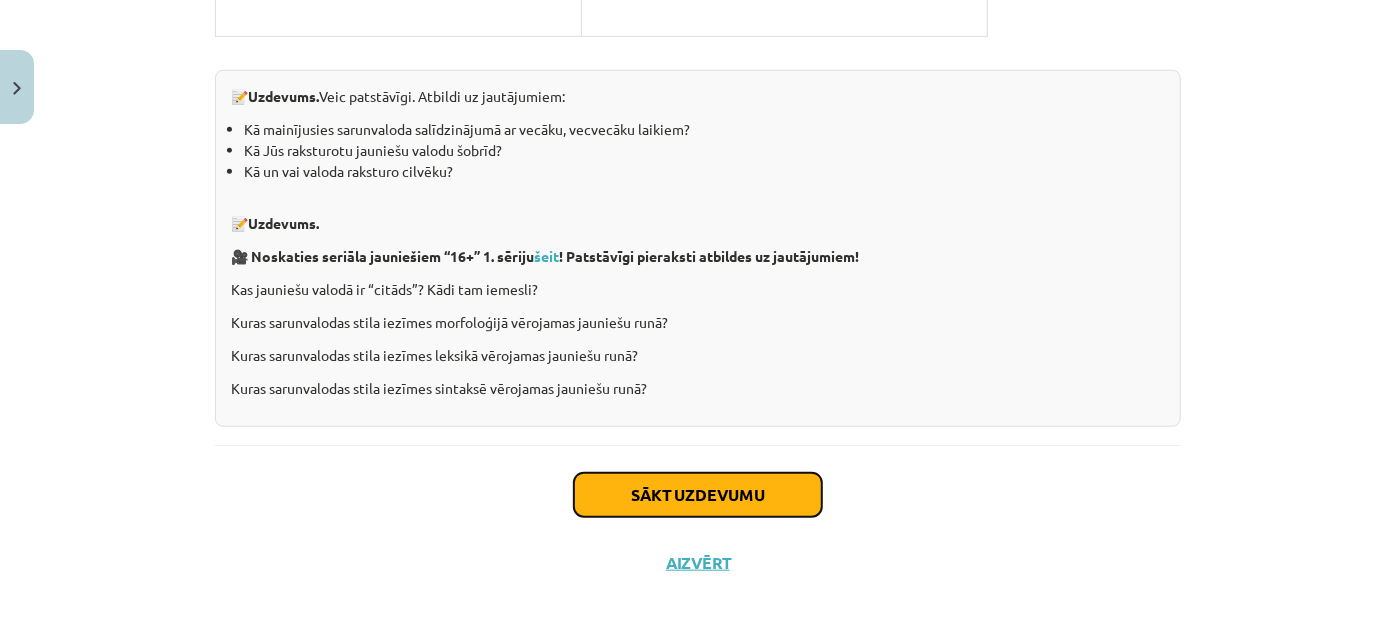 click on "Sākt uzdevumu" 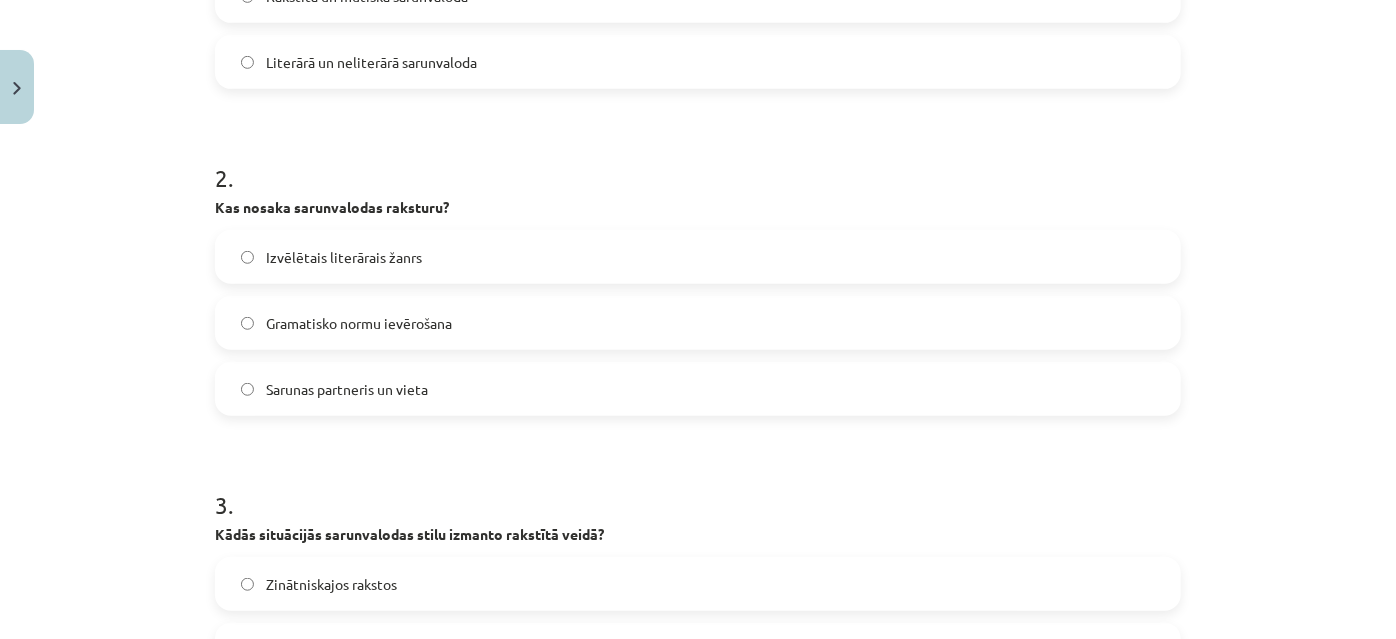 scroll, scrollTop: 1050, scrollLeft: 0, axis: vertical 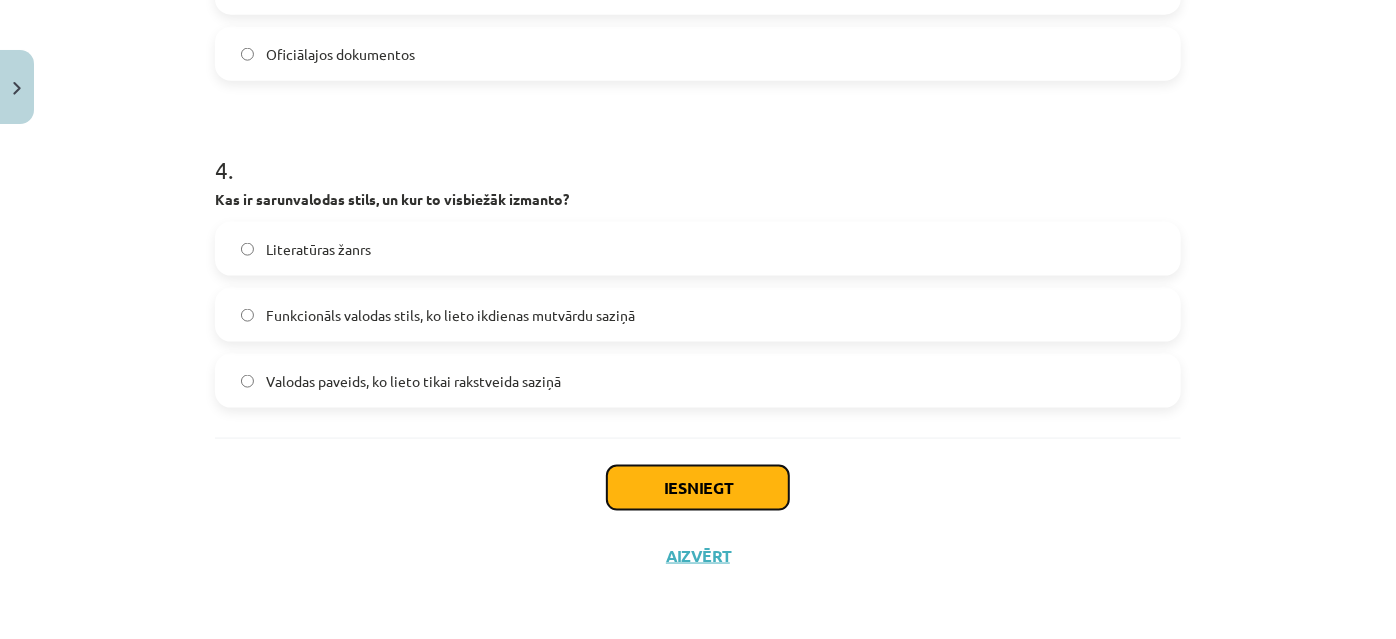 click on "Iesniegt" 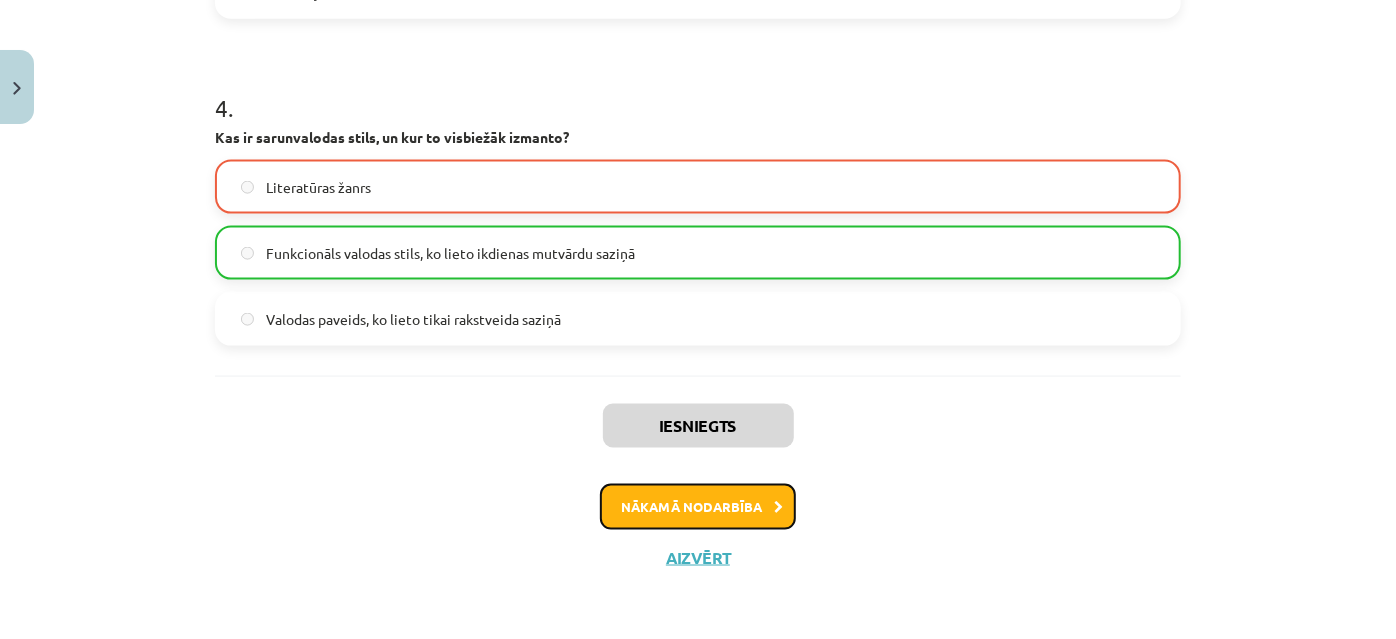 click on "Nākamā nodarbība" 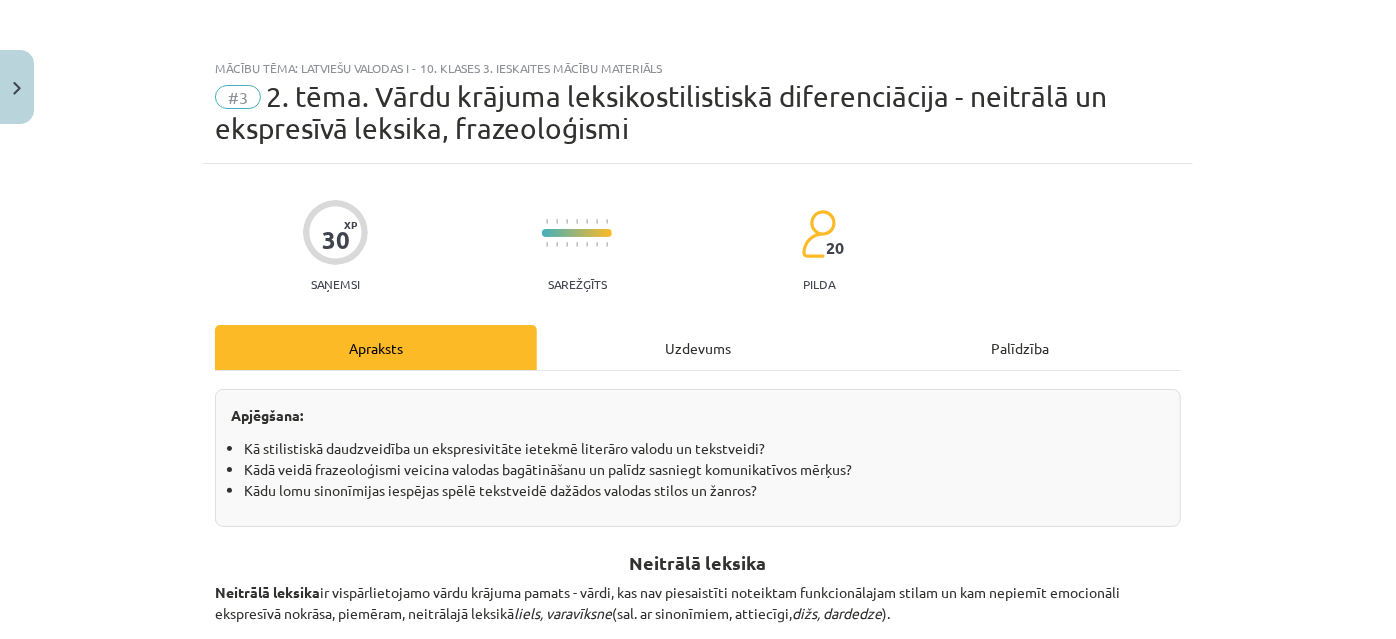 scroll, scrollTop: 0, scrollLeft: 0, axis: both 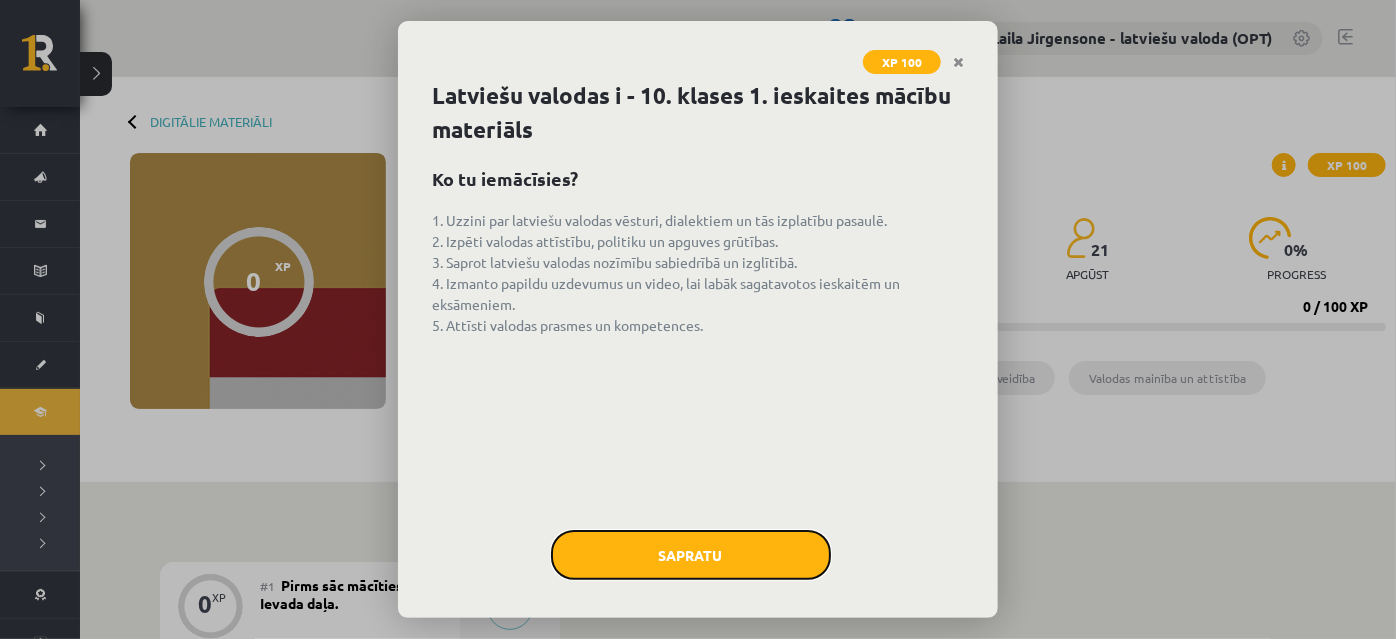 click on "Sapratu" 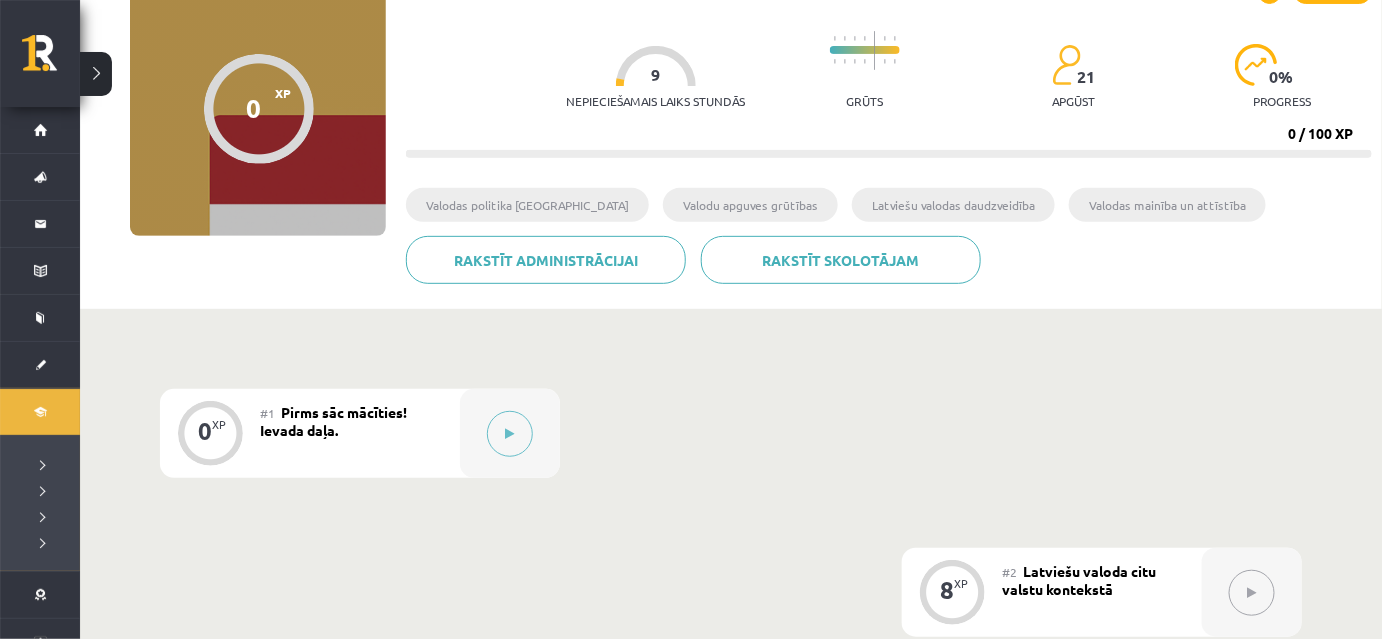 scroll, scrollTop: 0, scrollLeft: 0, axis: both 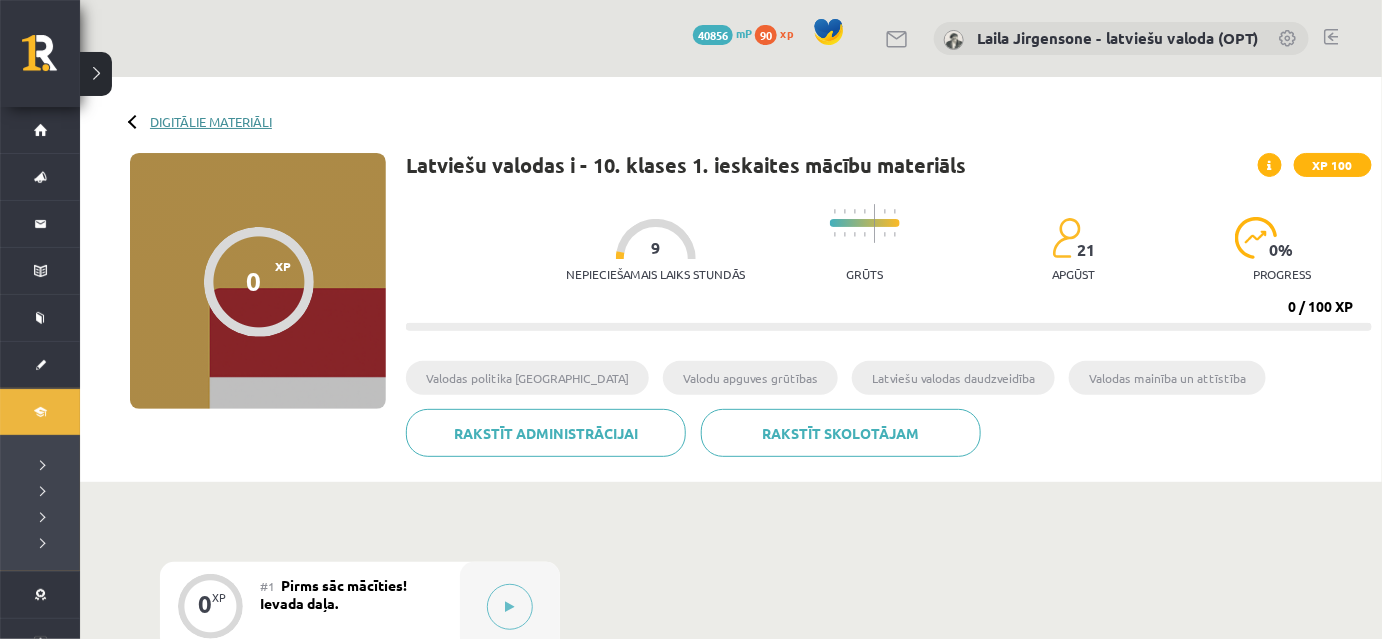 click on "Digitālie materiāli" 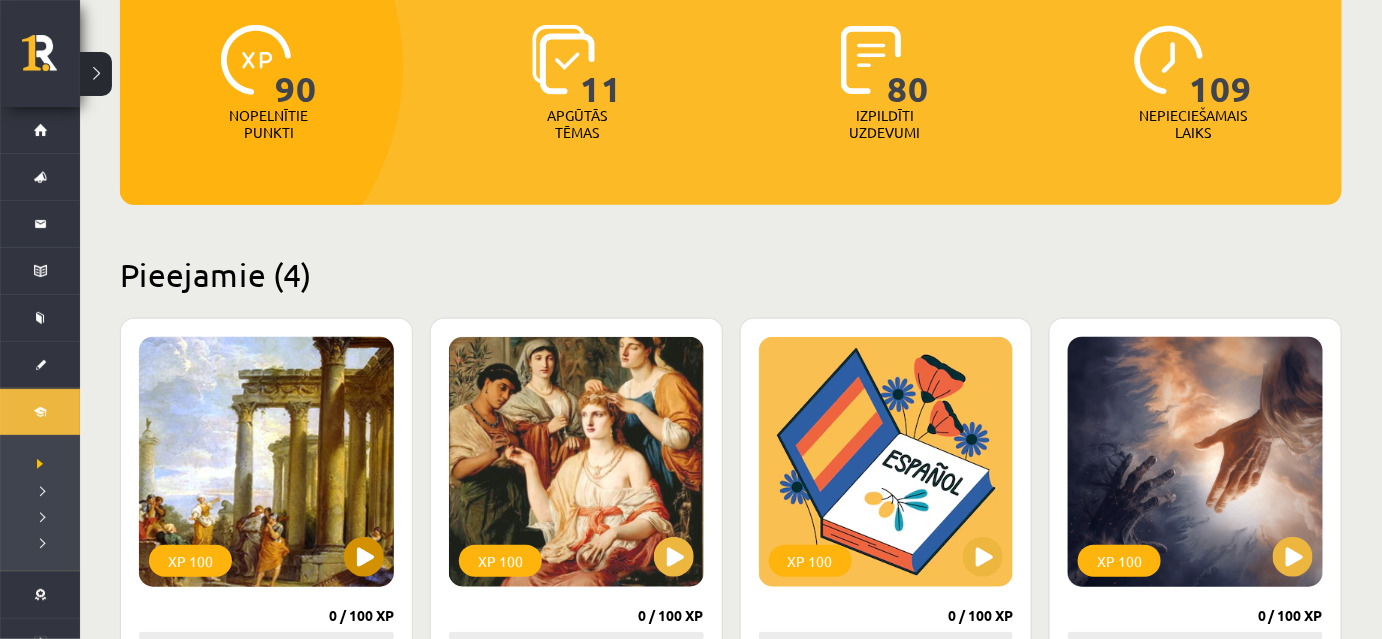scroll, scrollTop: 545, scrollLeft: 0, axis: vertical 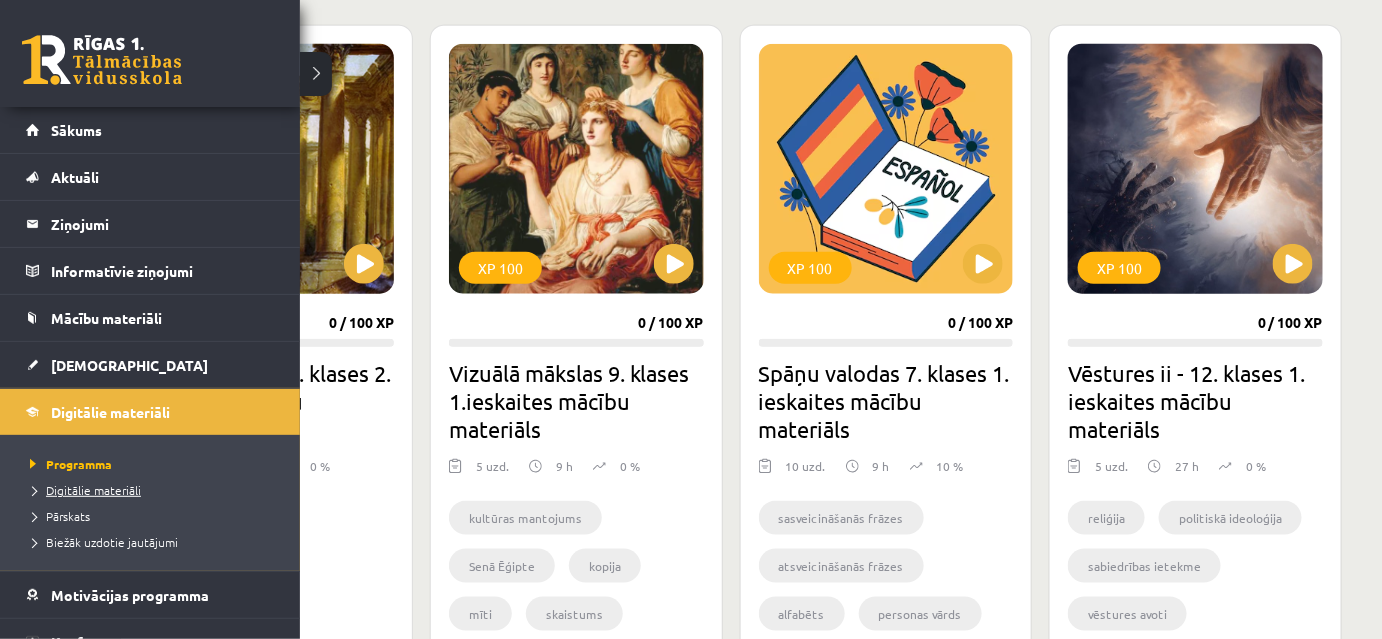click on "Digitālie materiāli" at bounding box center [83, 490] 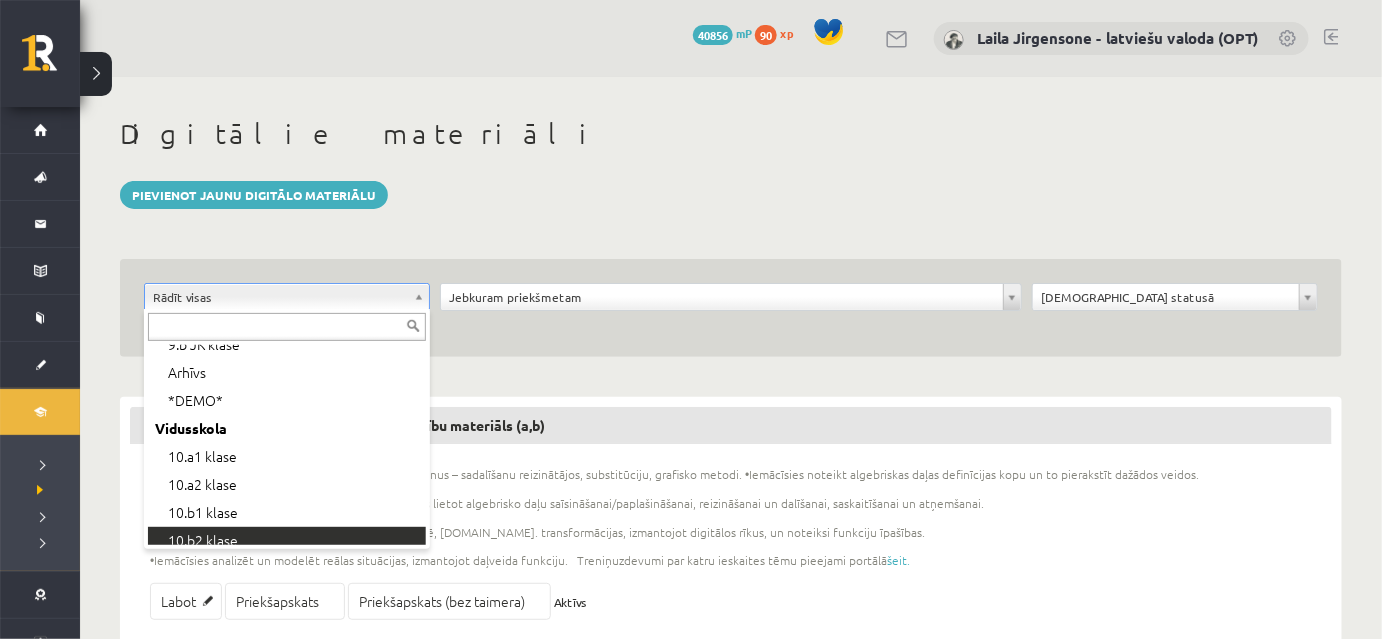 scroll, scrollTop: 181, scrollLeft: 0, axis: vertical 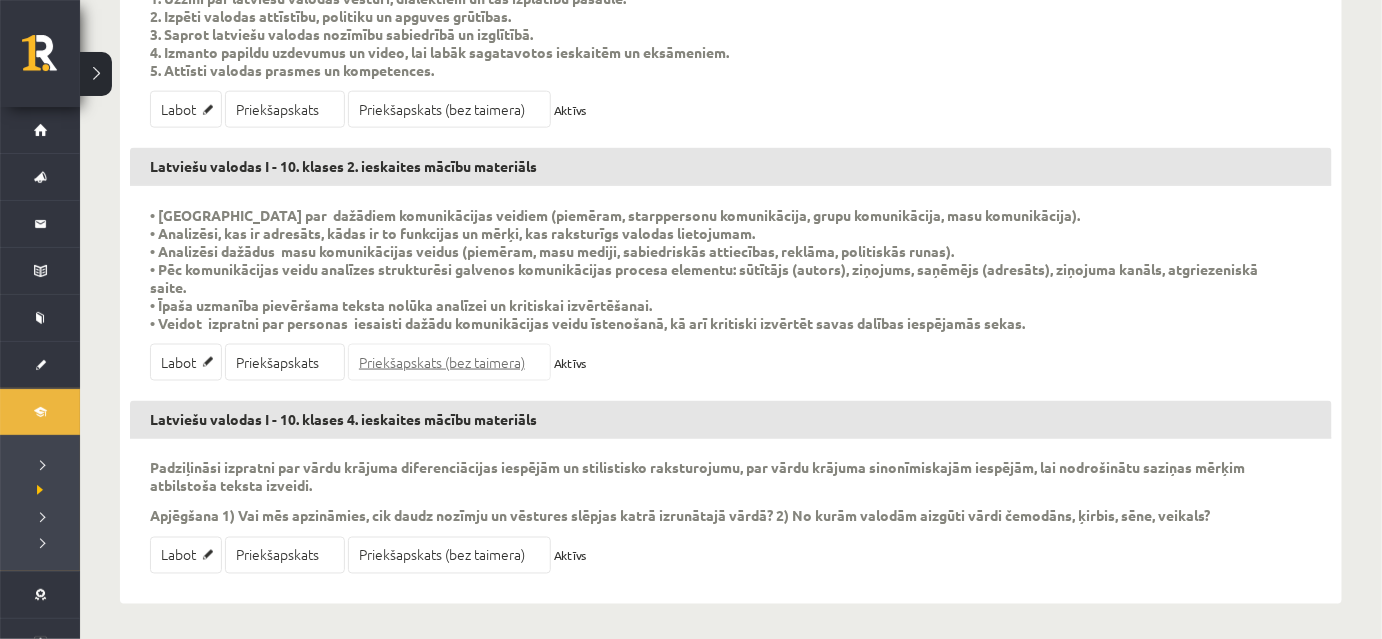click on "Priekšapskats (bez taimera)" at bounding box center [449, 362] 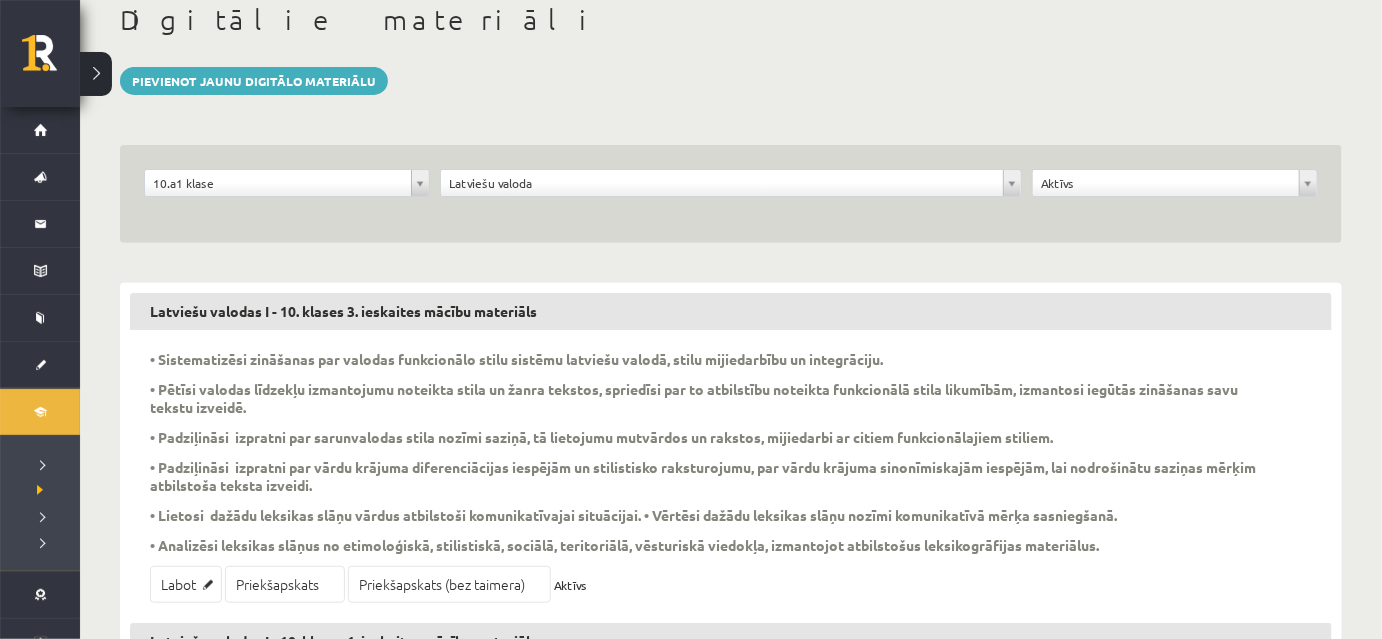 scroll, scrollTop: 0, scrollLeft: 0, axis: both 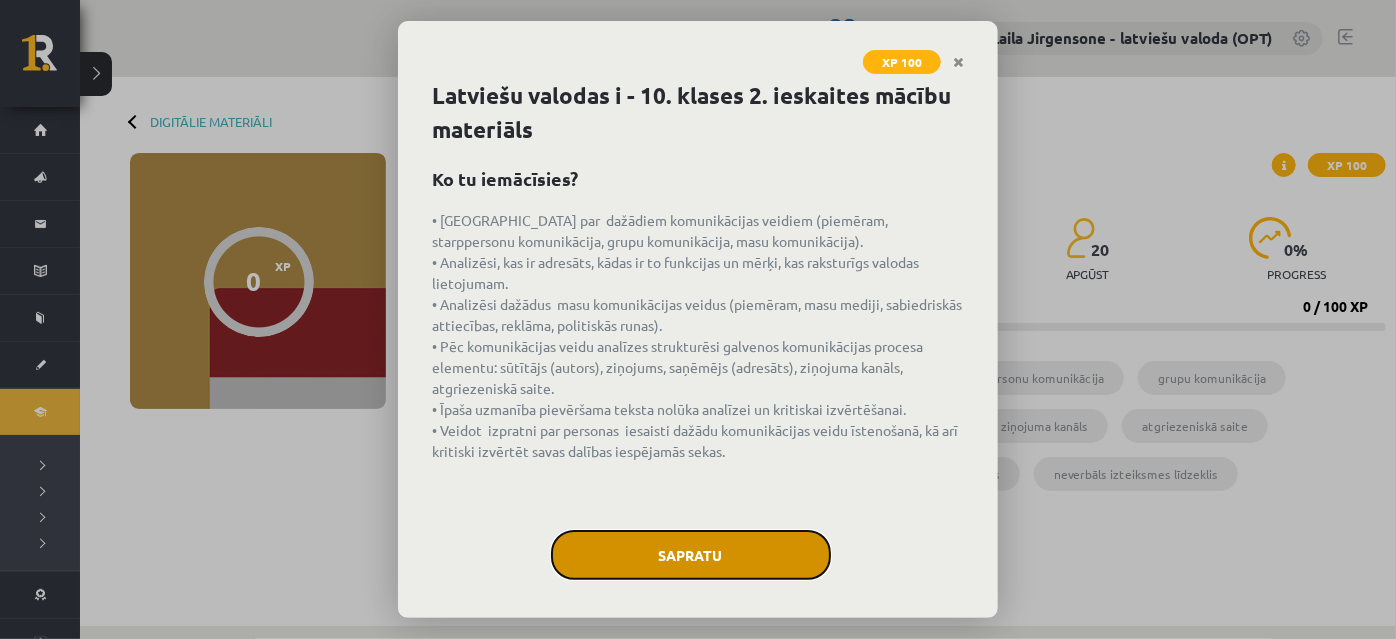 click on "Sapratu" 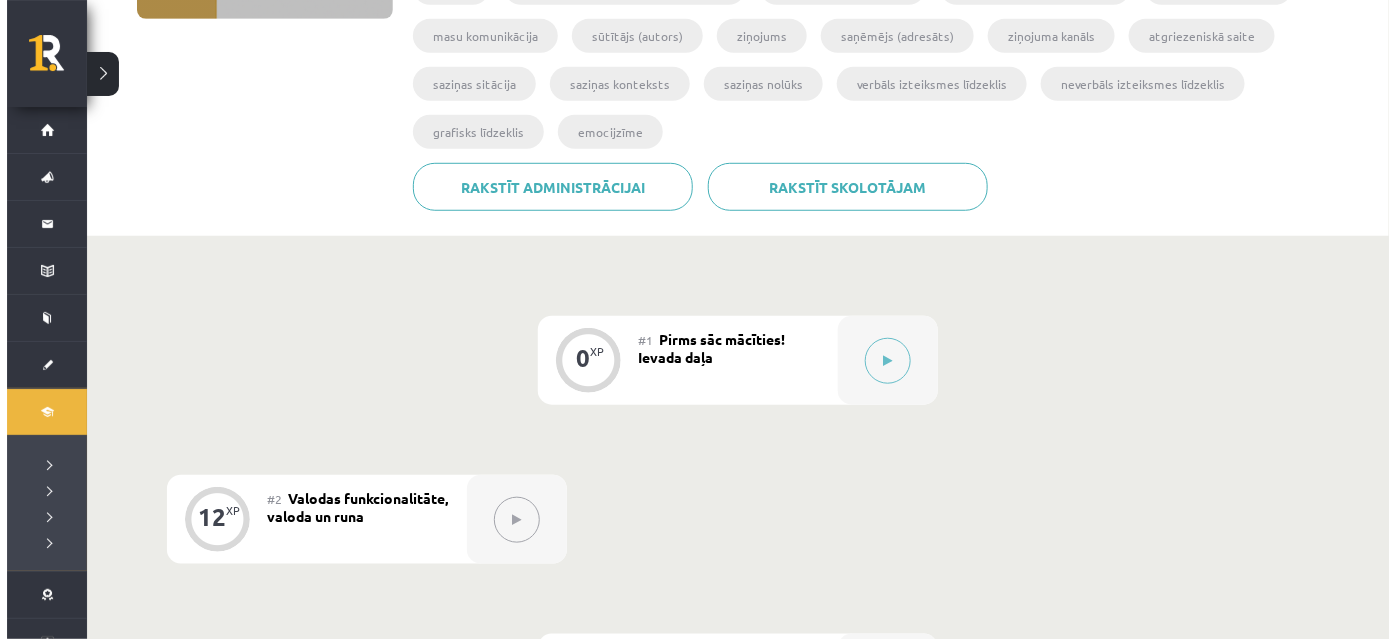 scroll, scrollTop: 545, scrollLeft: 0, axis: vertical 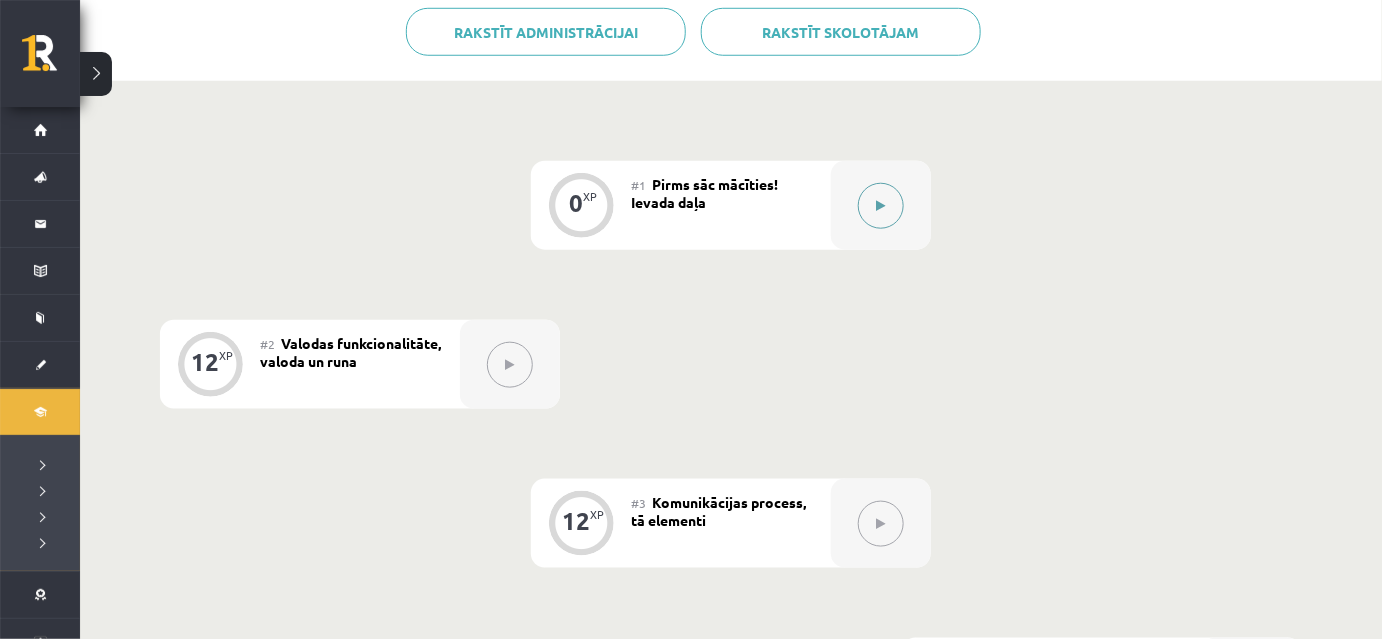 click 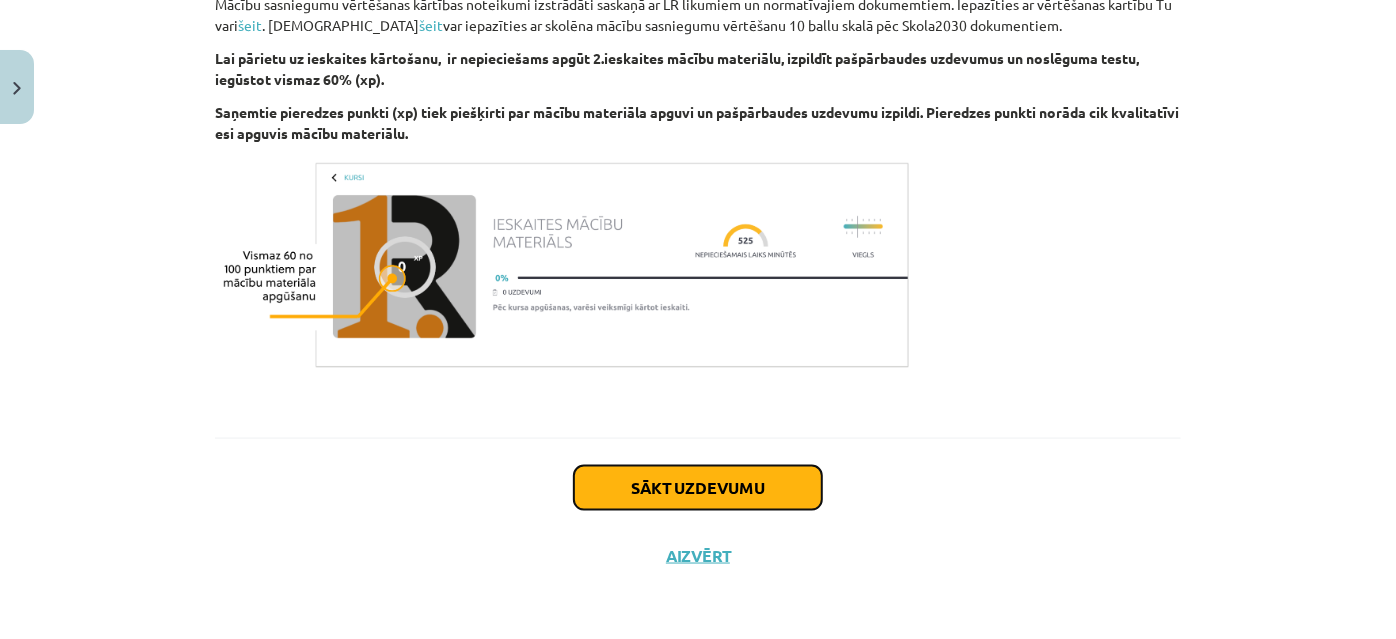 click on "Sākt uzdevumu" 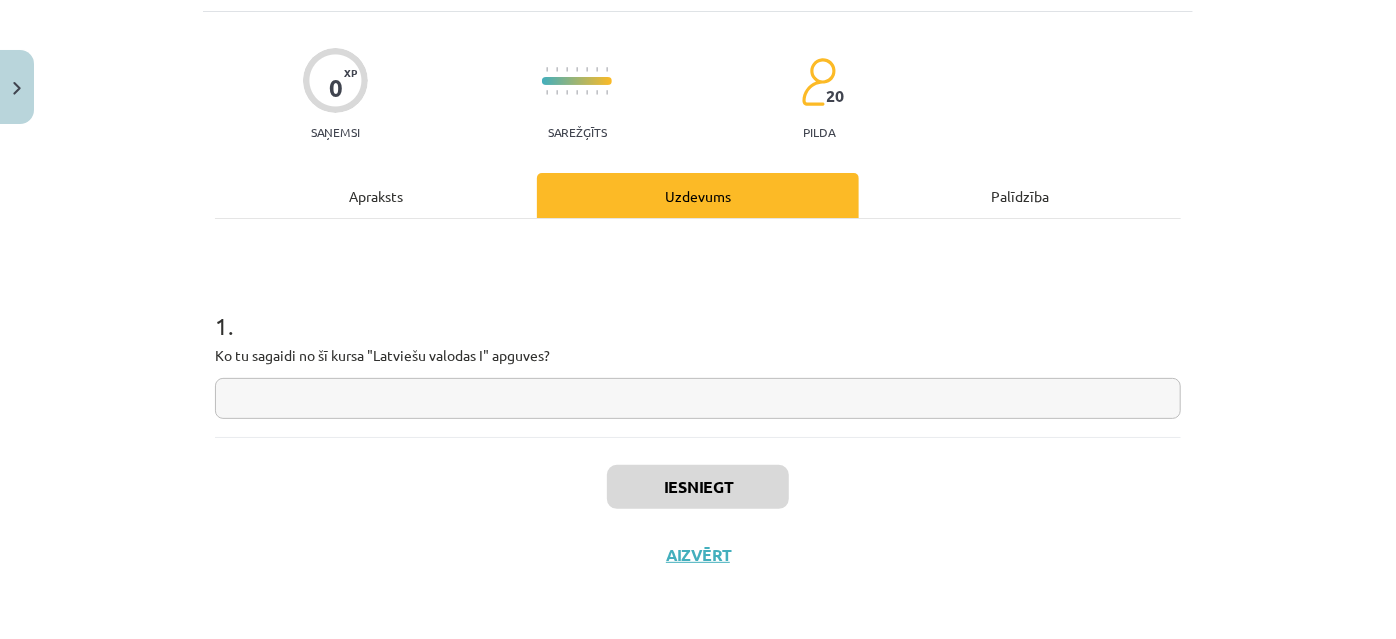 scroll, scrollTop: 50, scrollLeft: 0, axis: vertical 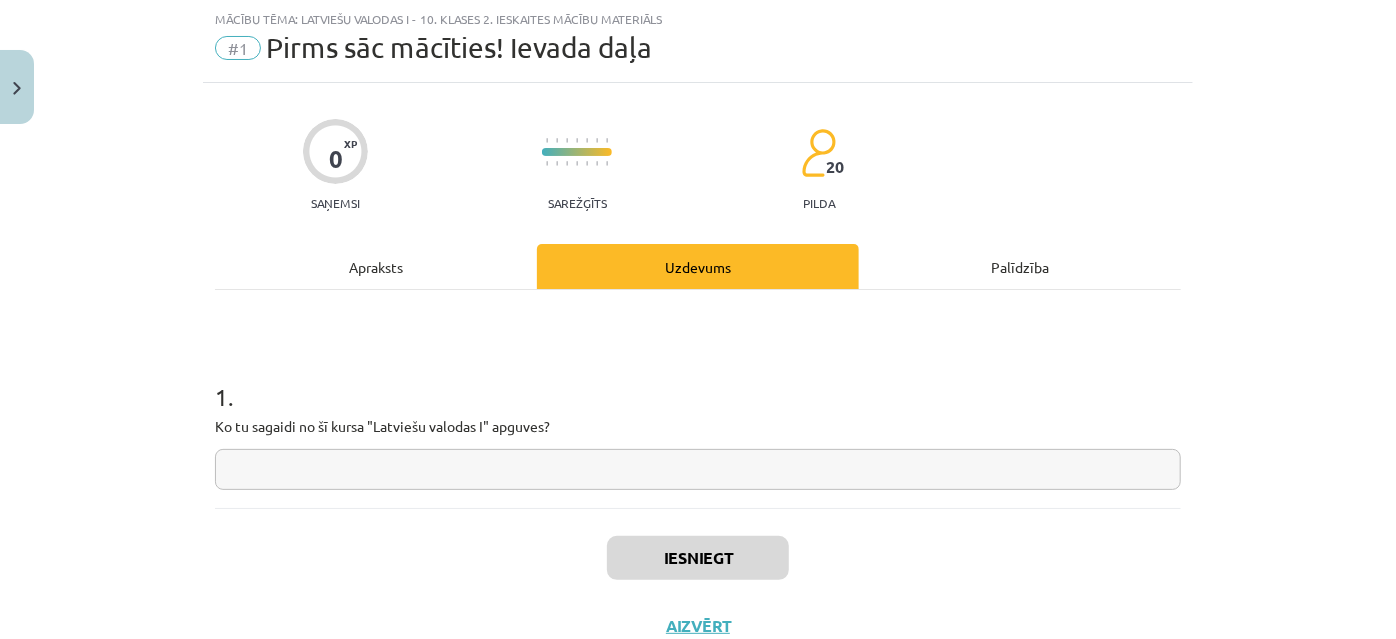 click 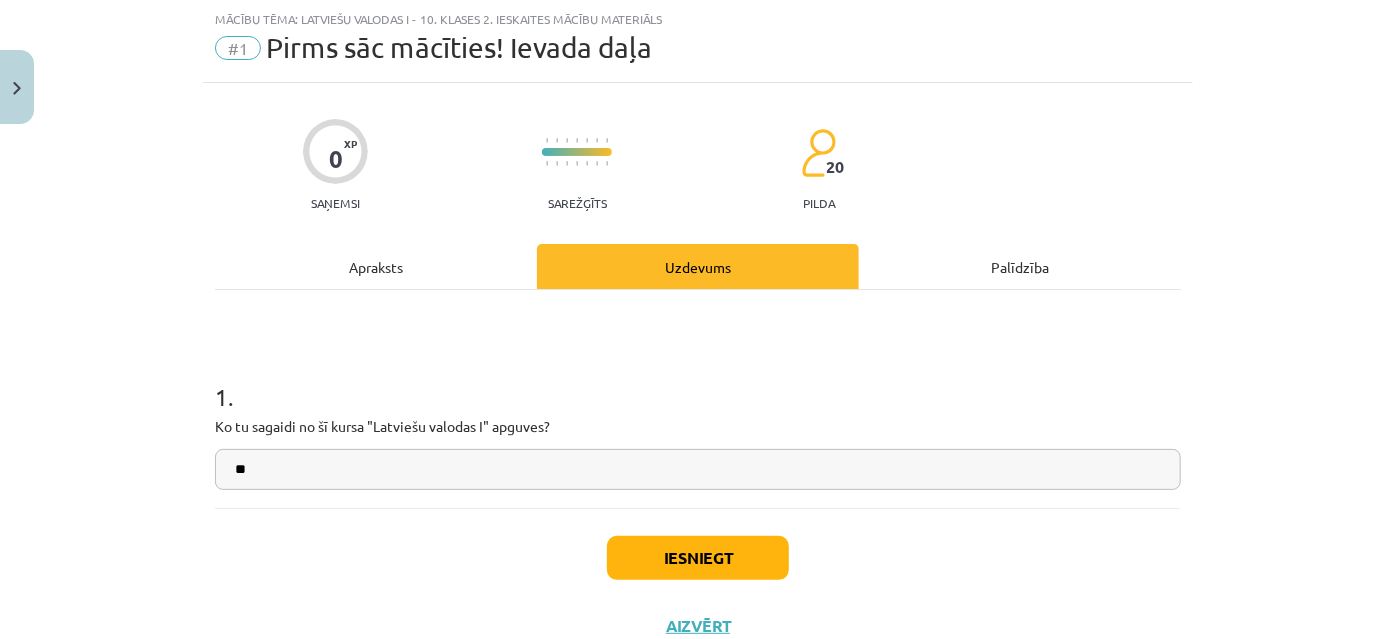 type on "**" 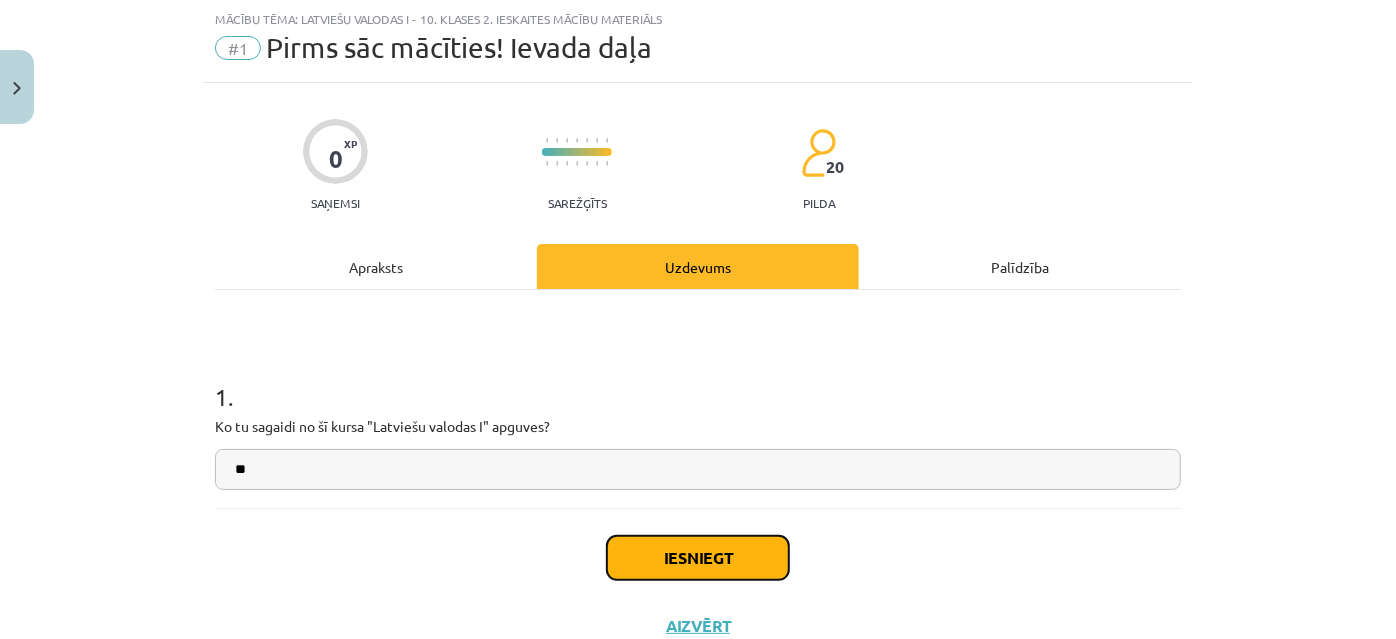 click on "Iesniegt" 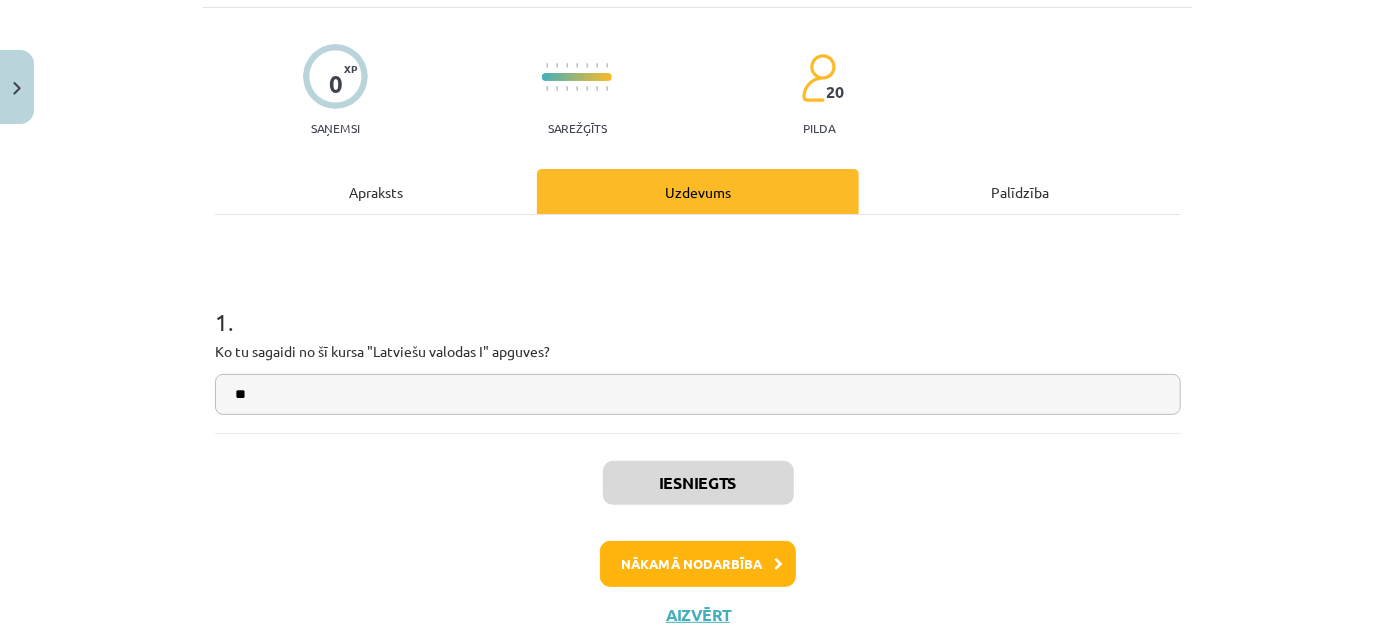 scroll, scrollTop: 182, scrollLeft: 0, axis: vertical 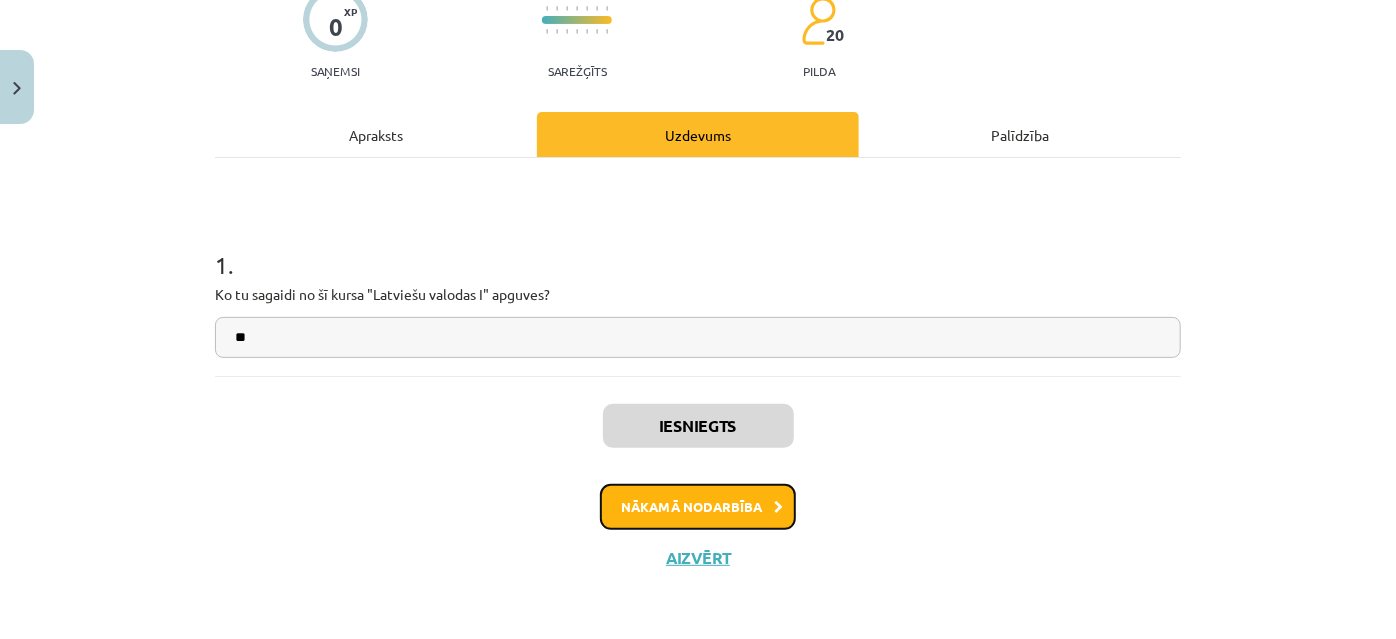 click on "Nākamā nodarbība" 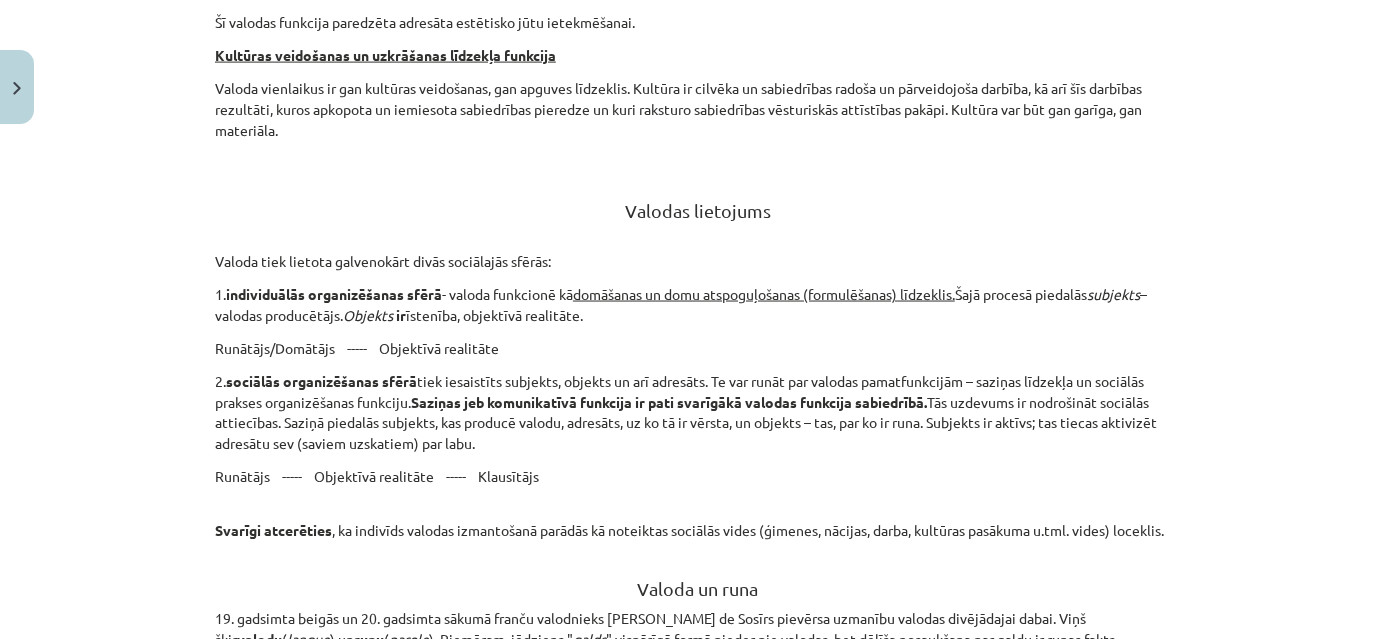 scroll, scrollTop: 1868, scrollLeft: 0, axis: vertical 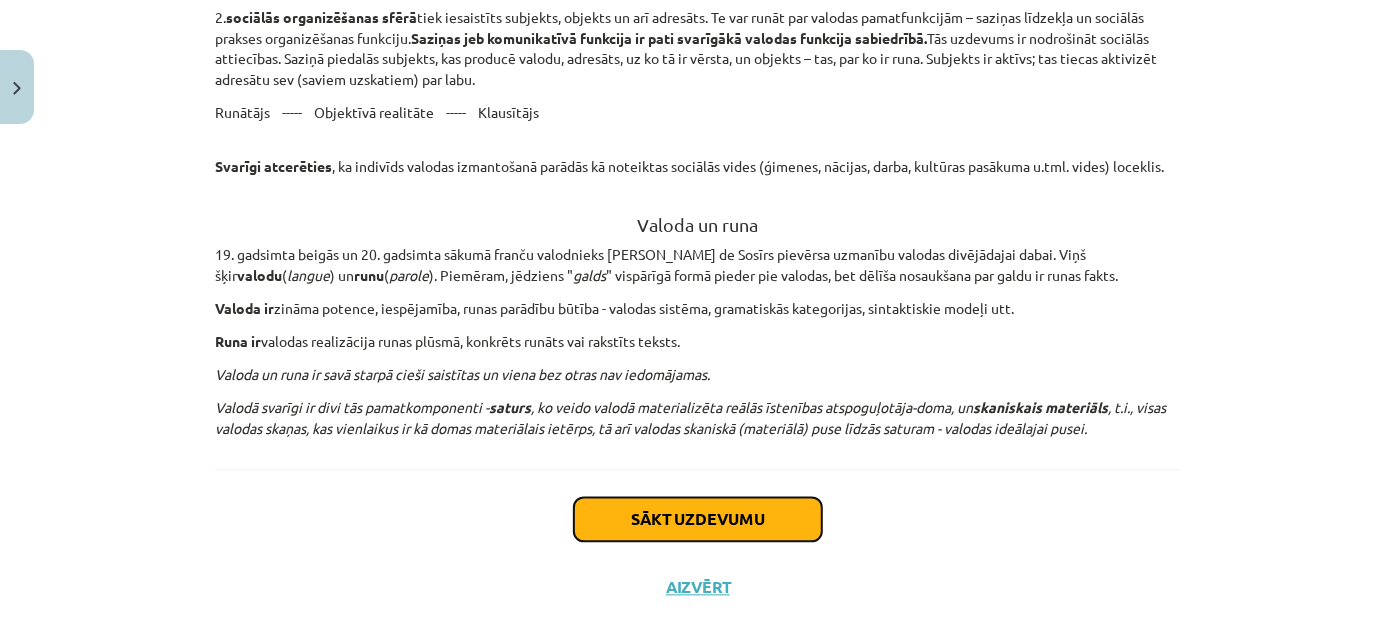 click on "Sākt uzdevumu" 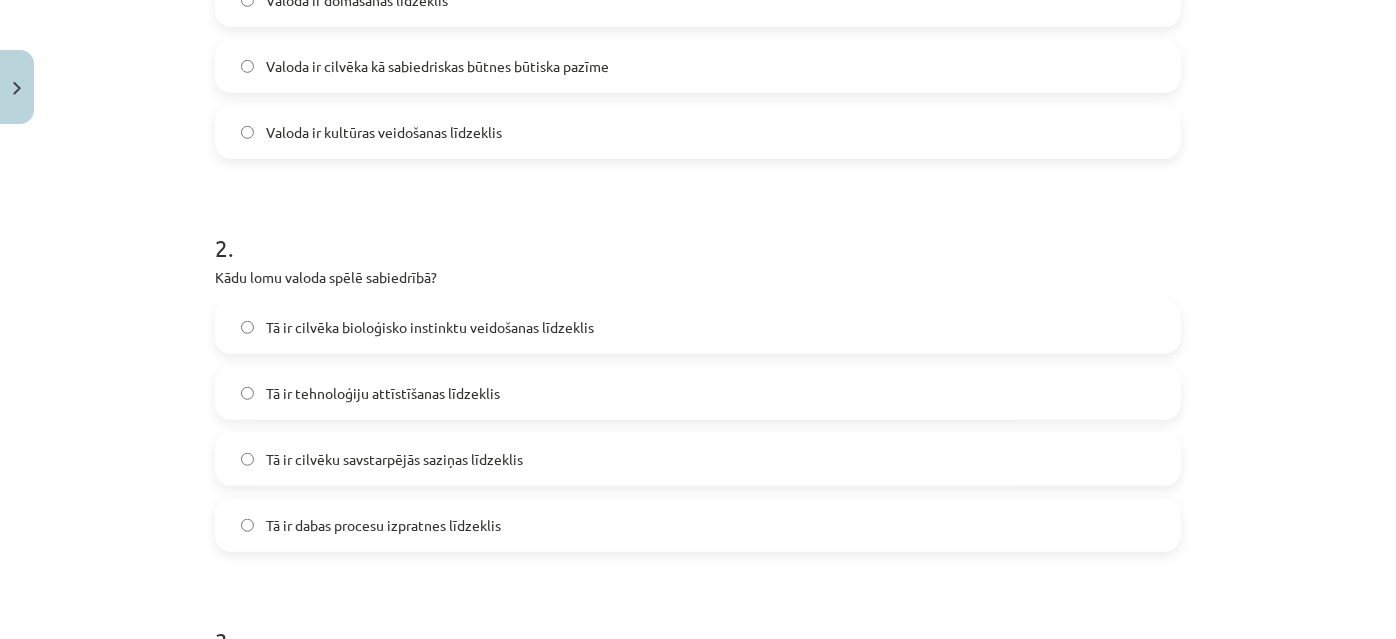 scroll, scrollTop: 686, scrollLeft: 0, axis: vertical 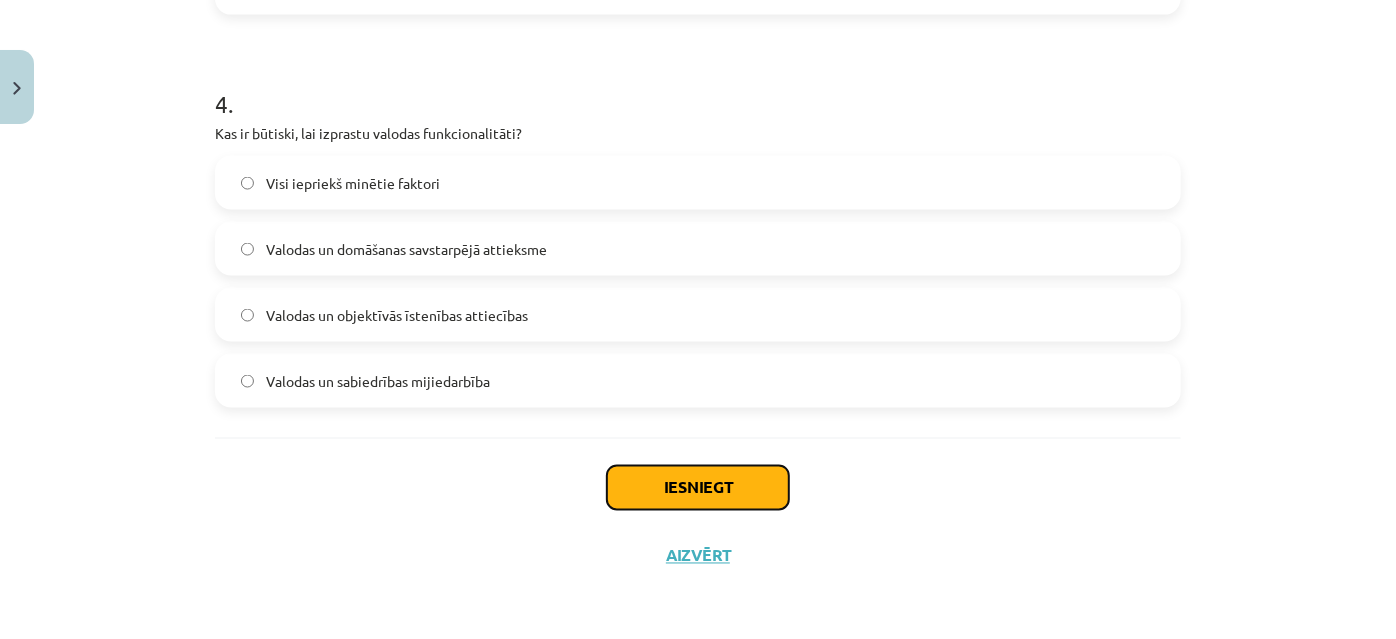 click on "Iesniegt" 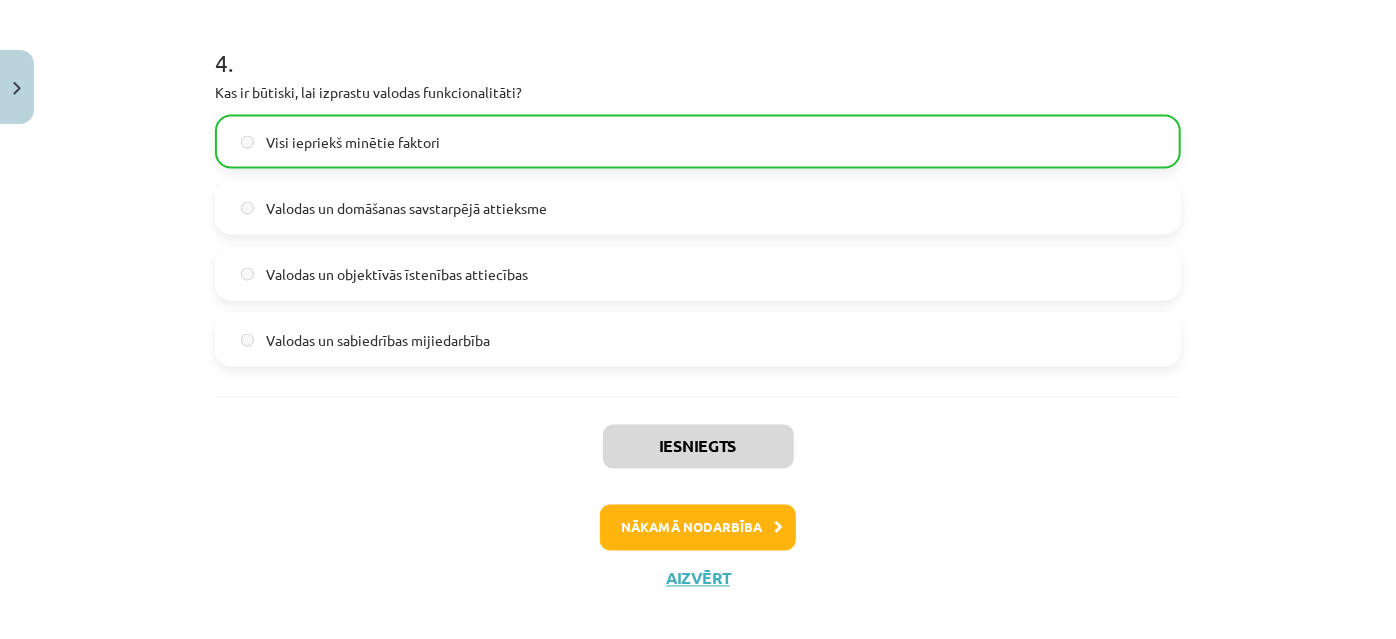 scroll, scrollTop: 1584, scrollLeft: 0, axis: vertical 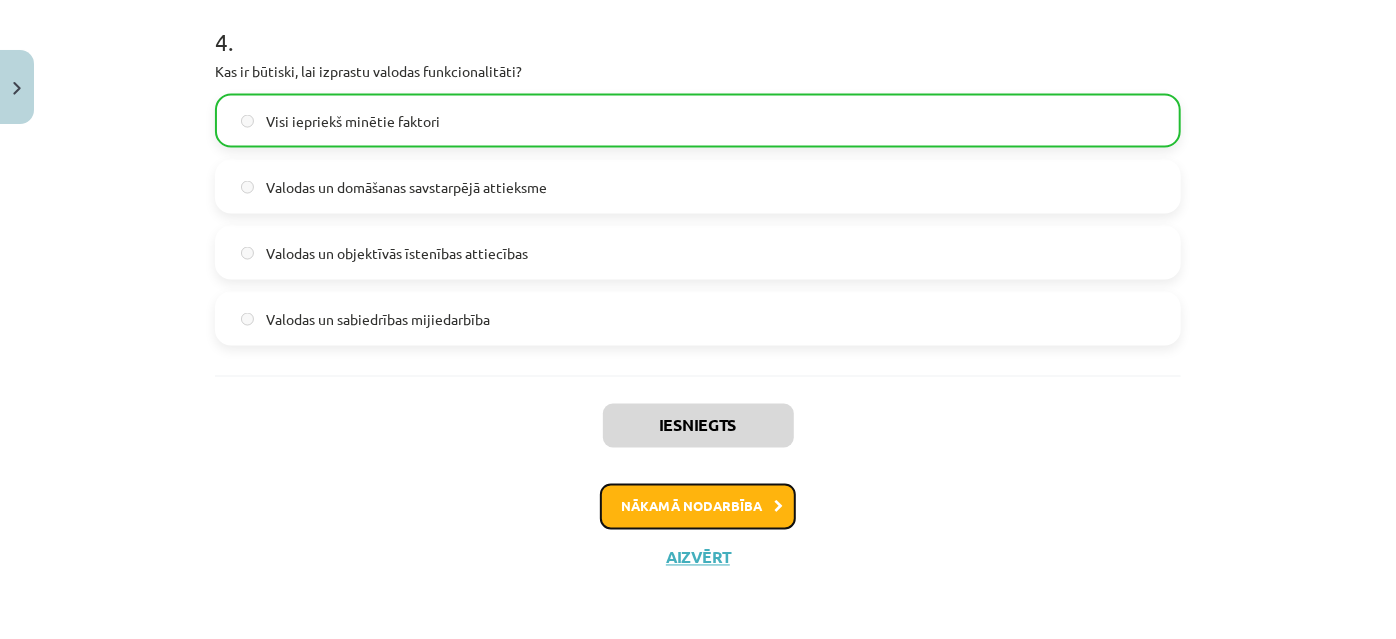 click on "Nākamā nodarbība" 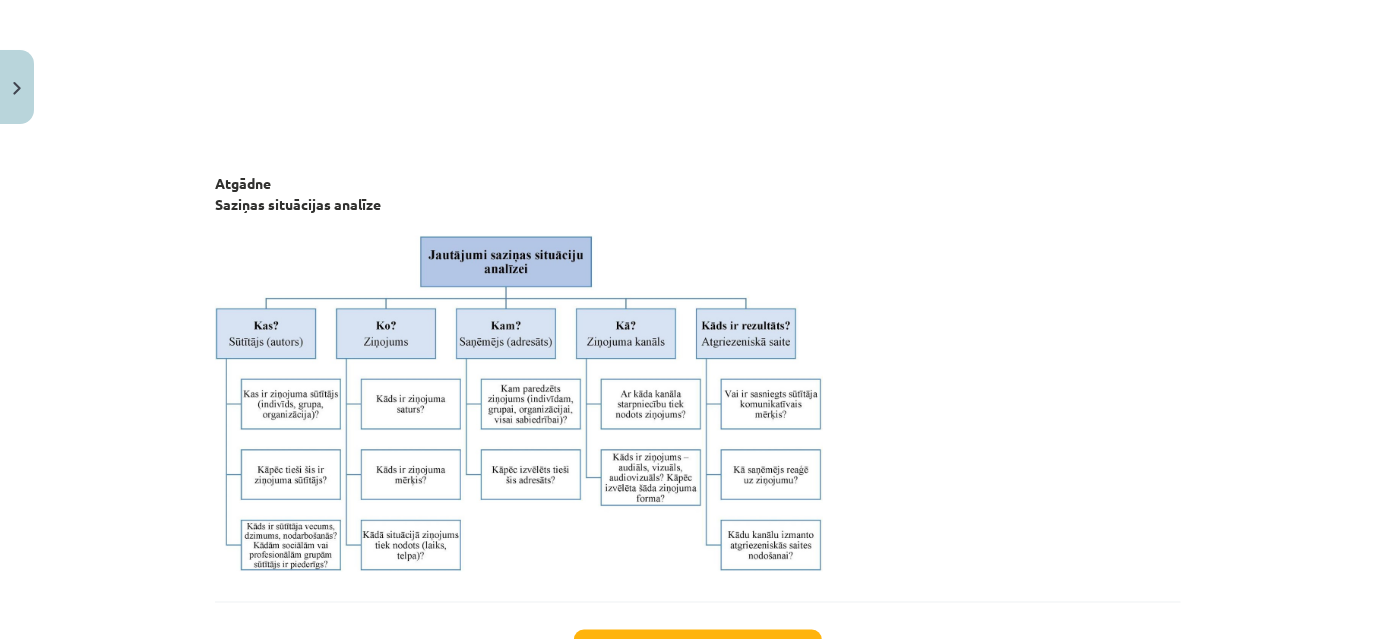 scroll, scrollTop: 5410, scrollLeft: 0, axis: vertical 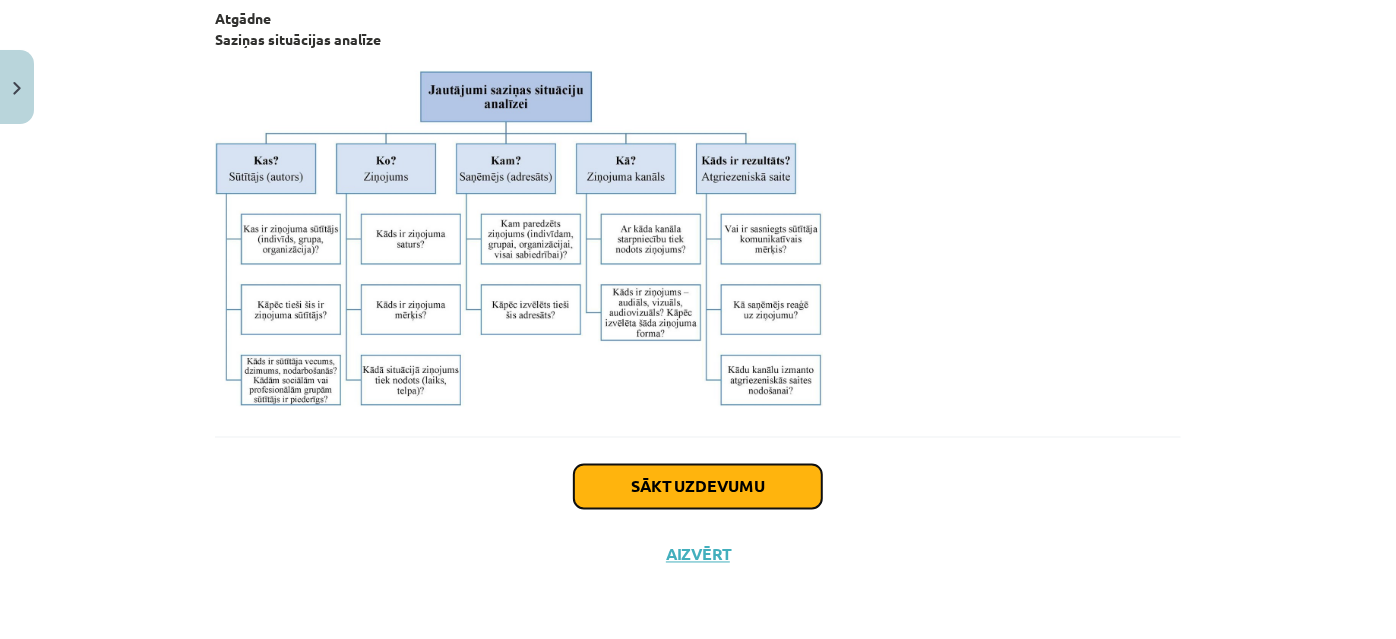 click on "Sākt uzdevumu" 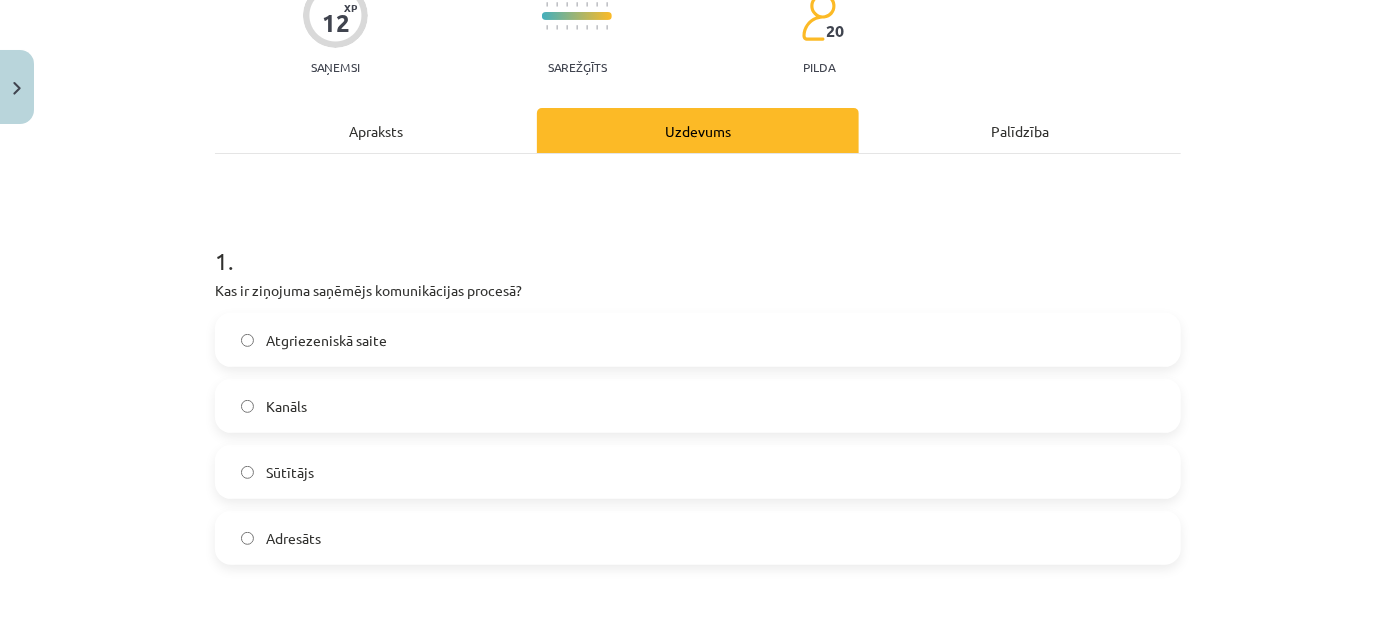 scroll, scrollTop: 208, scrollLeft: 0, axis: vertical 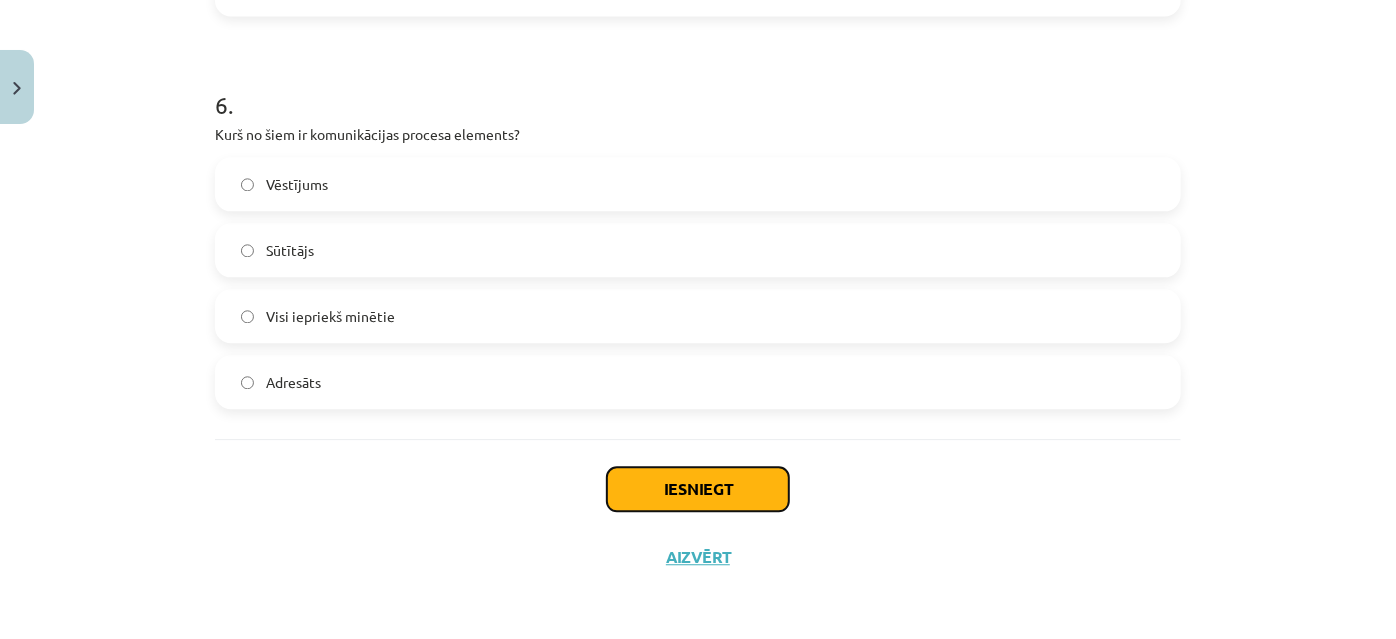 click on "Iesniegt" 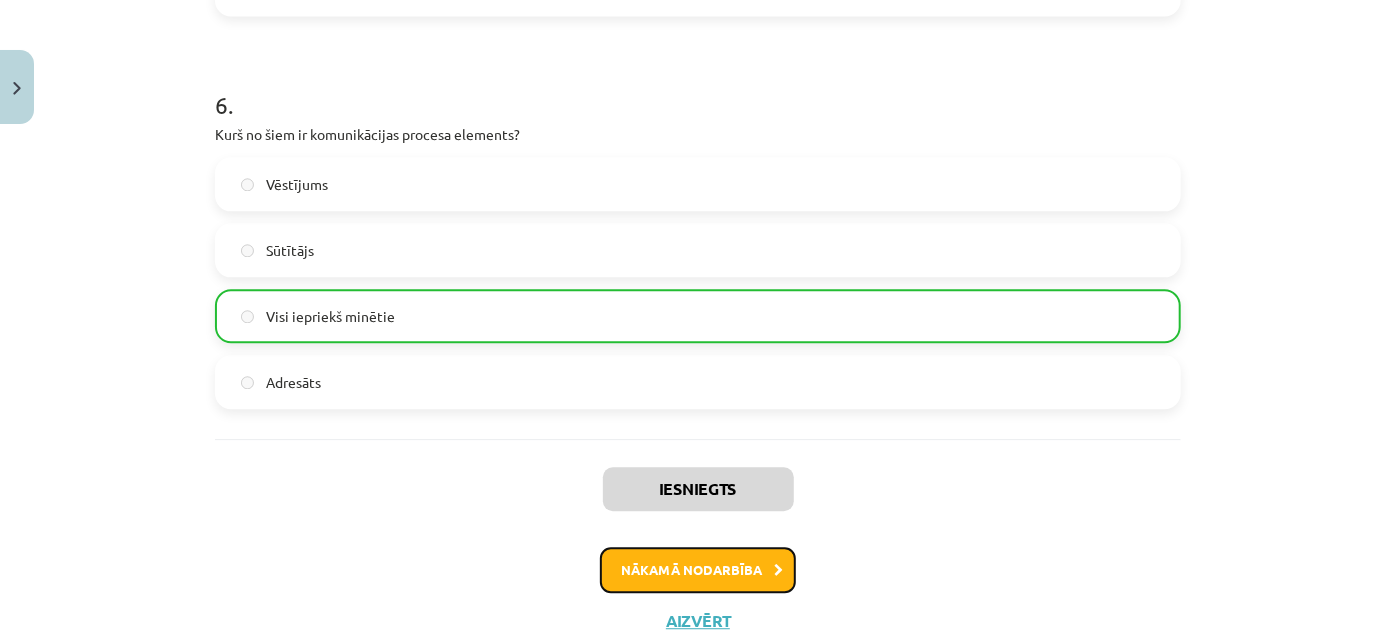 click on "Nākamā nodarbība" 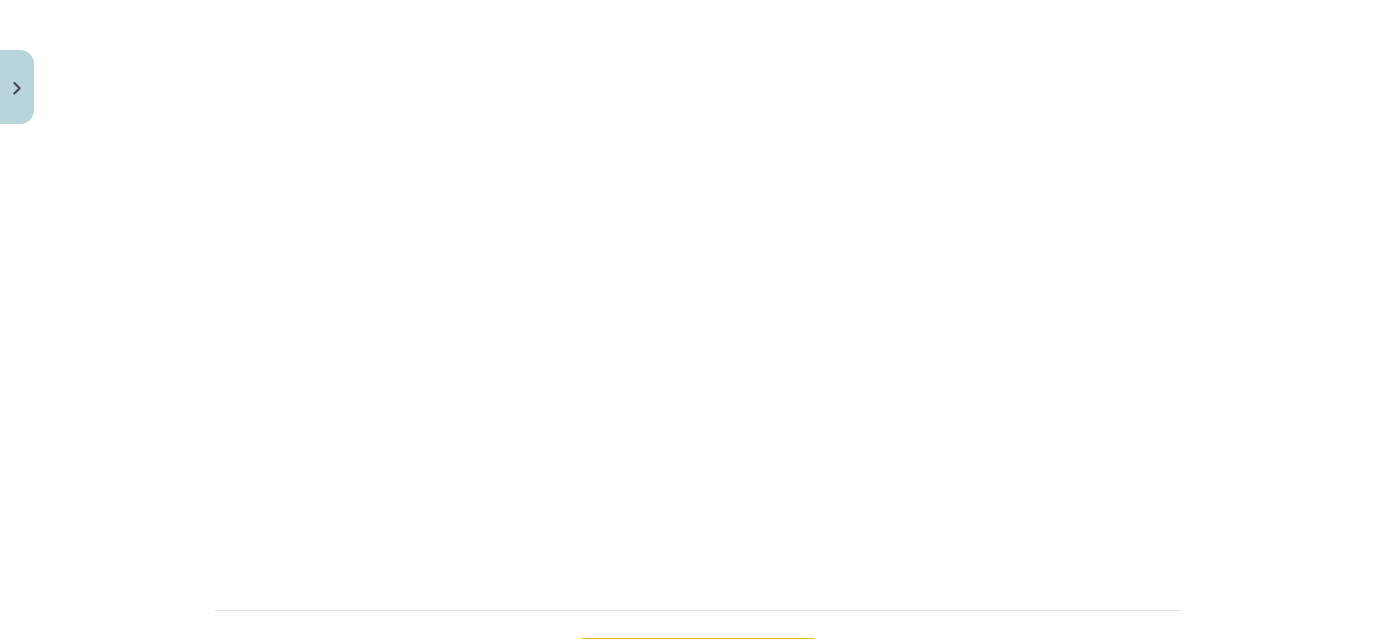 scroll, scrollTop: 2947, scrollLeft: 0, axis: vertical 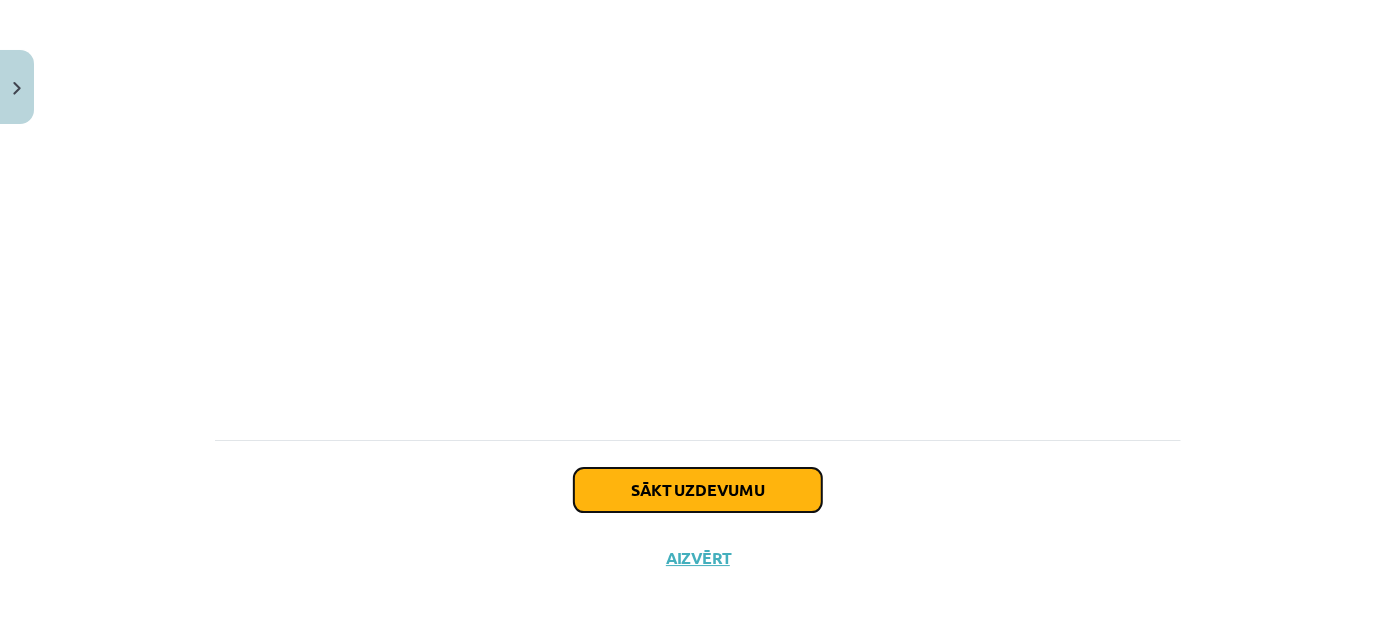 click on "Sākt uzdevumu" 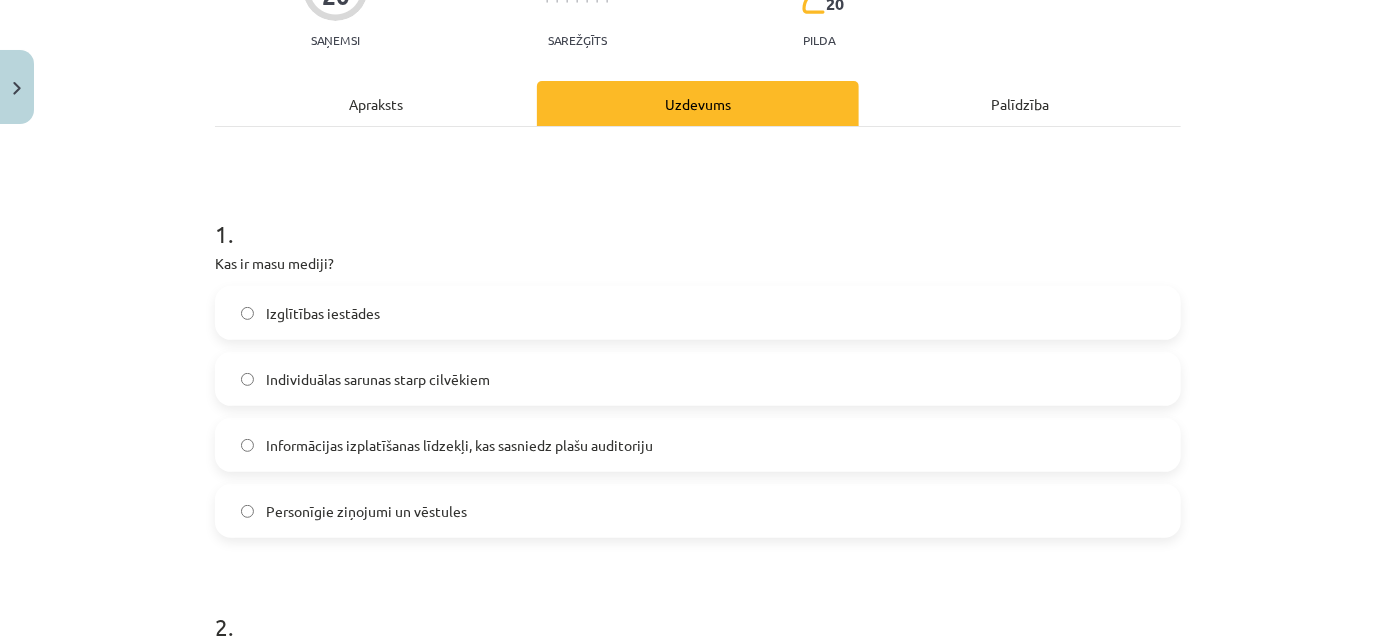 scroll, scrollTop: 50, scrollLeft: 0, axis: vertical 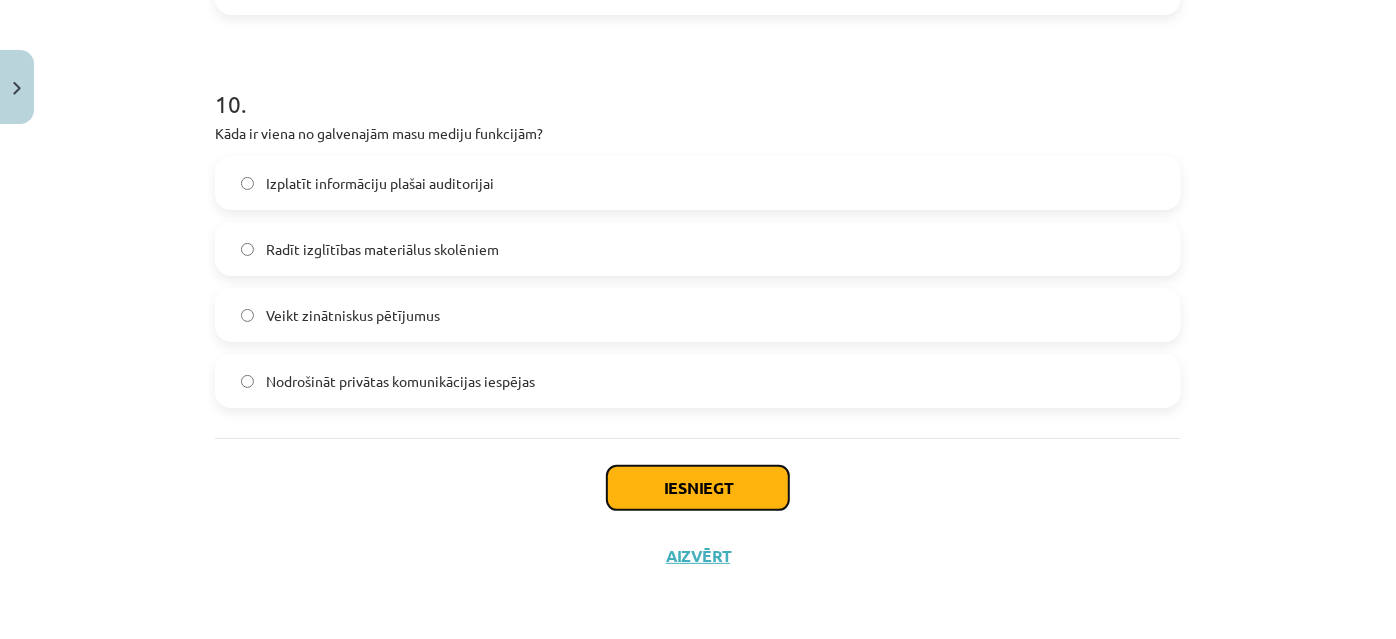 click on "Iesniegt" 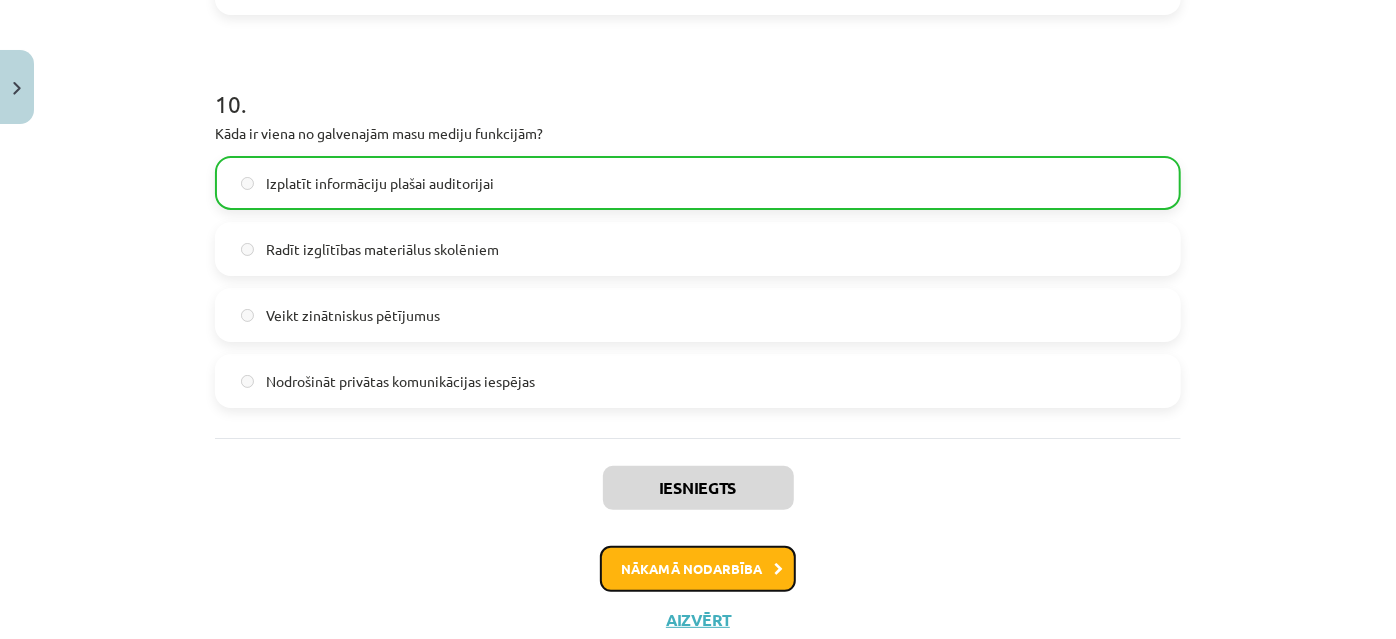 click on "Nākamā nodarbība" 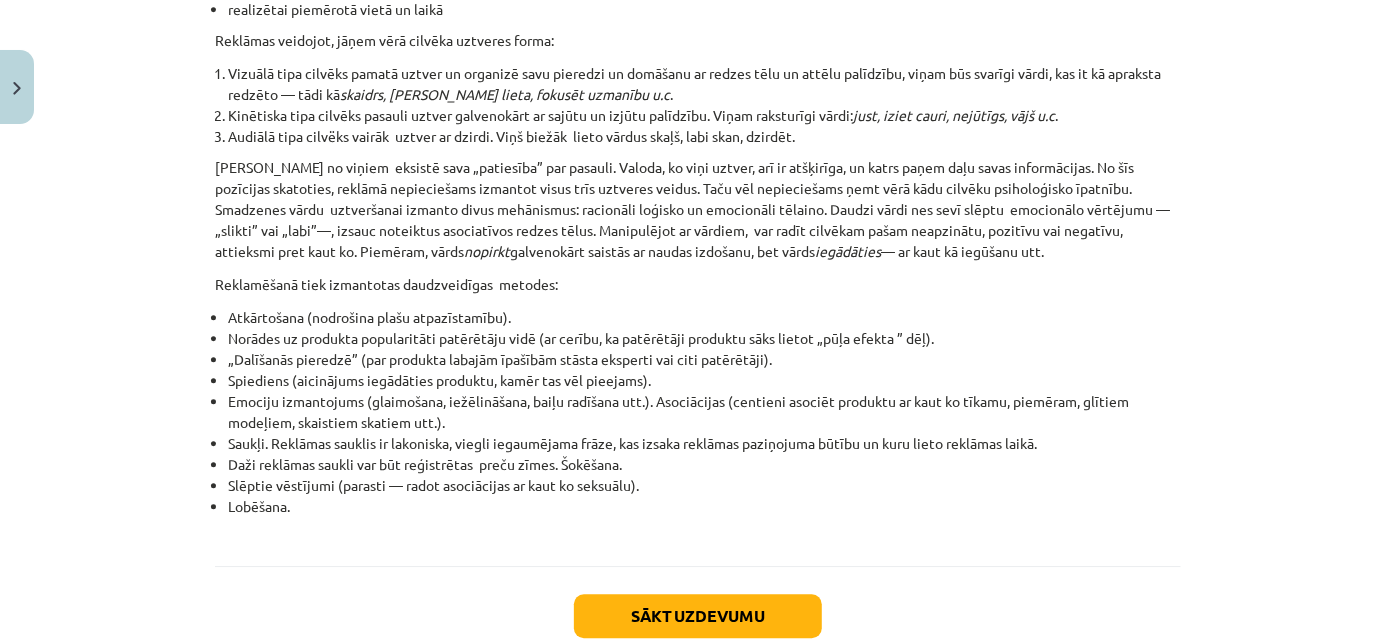 scroll, scrollTop: 2549, scrollLeft: 0, axis: vertical 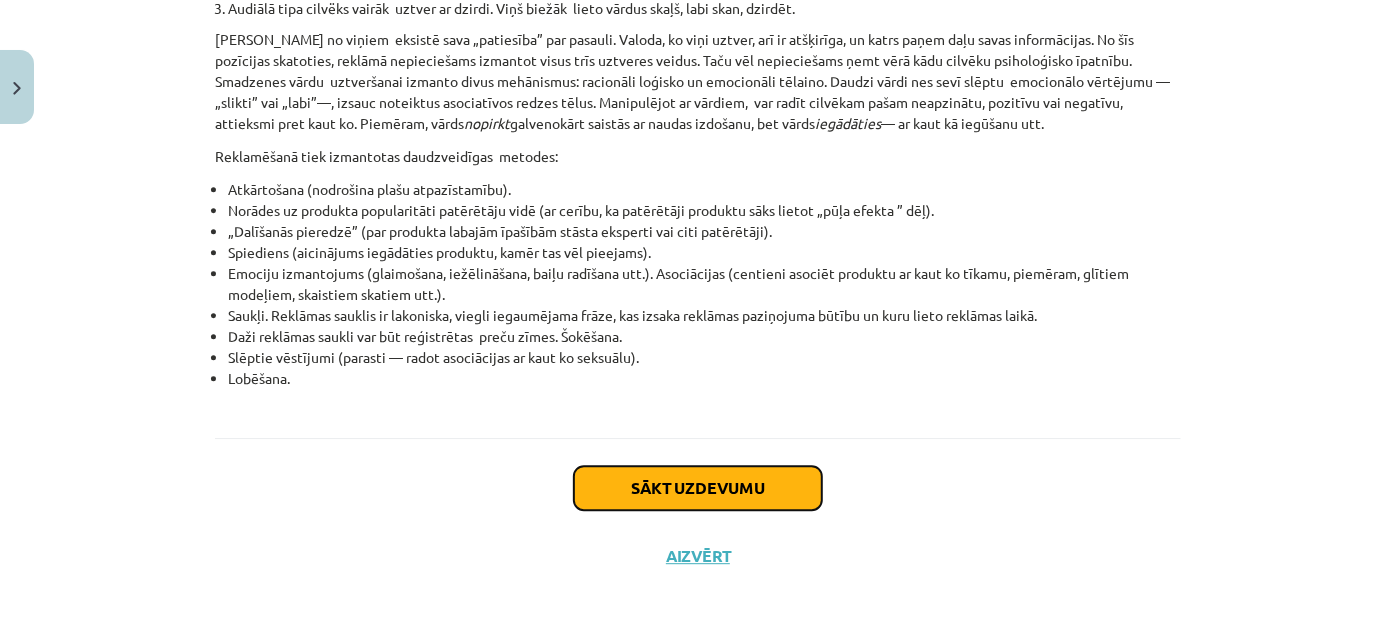 click on "Sākt uzdevumu" 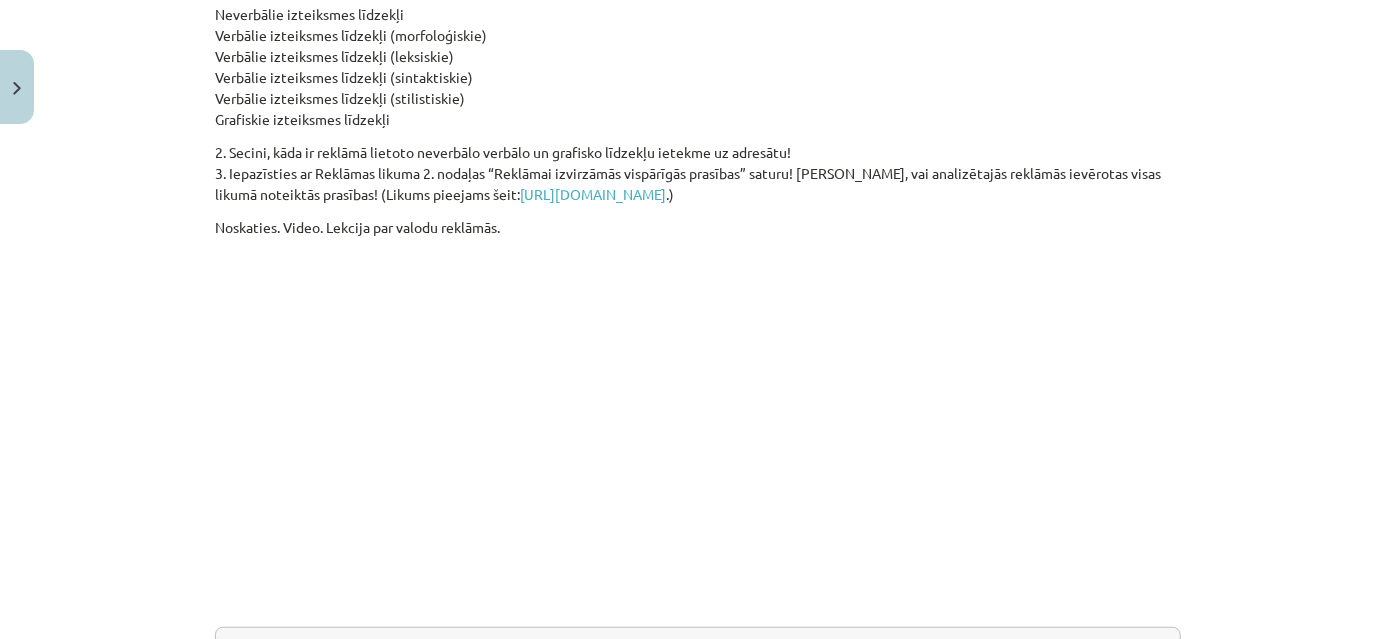scroll, scrollTop: 752, scrollLeft: 0, axis: vertical 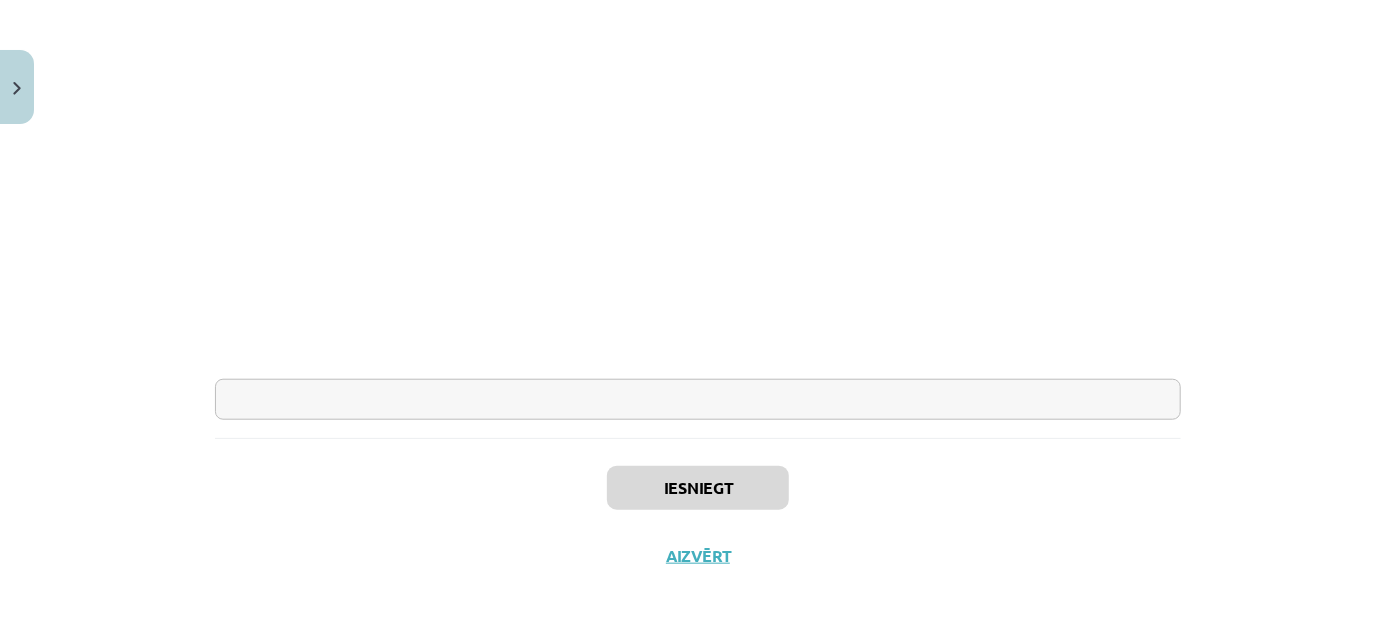 click 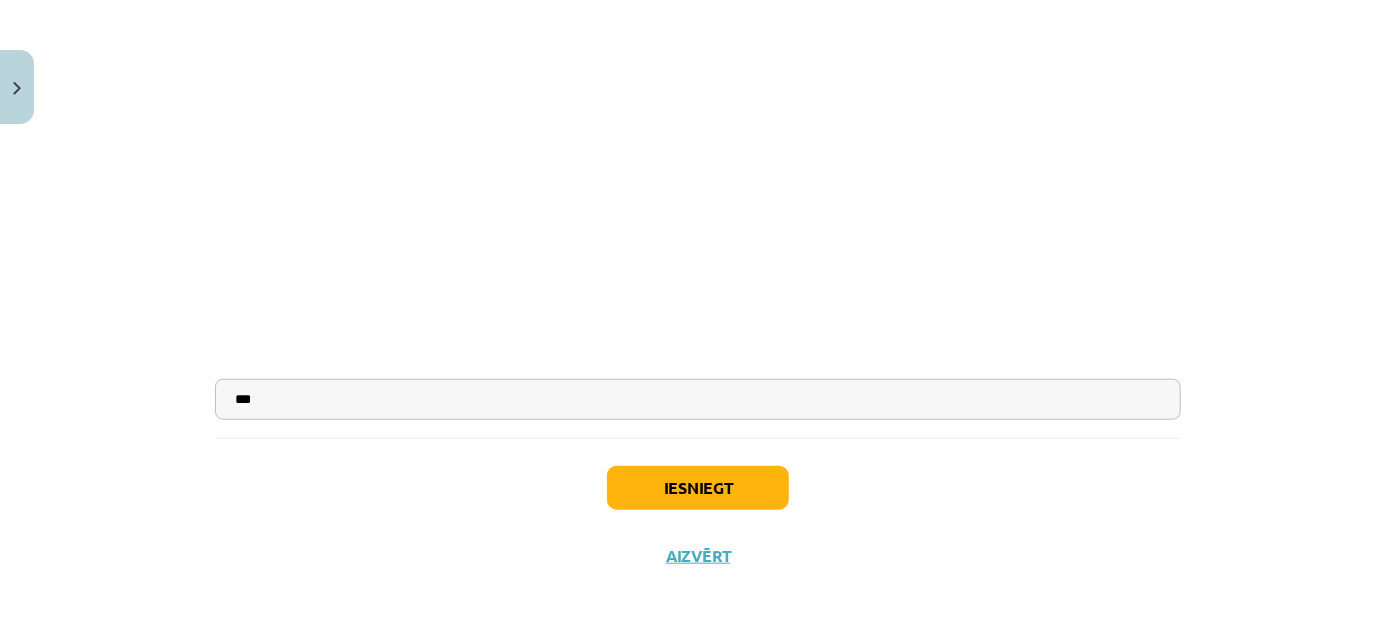 type on "***" 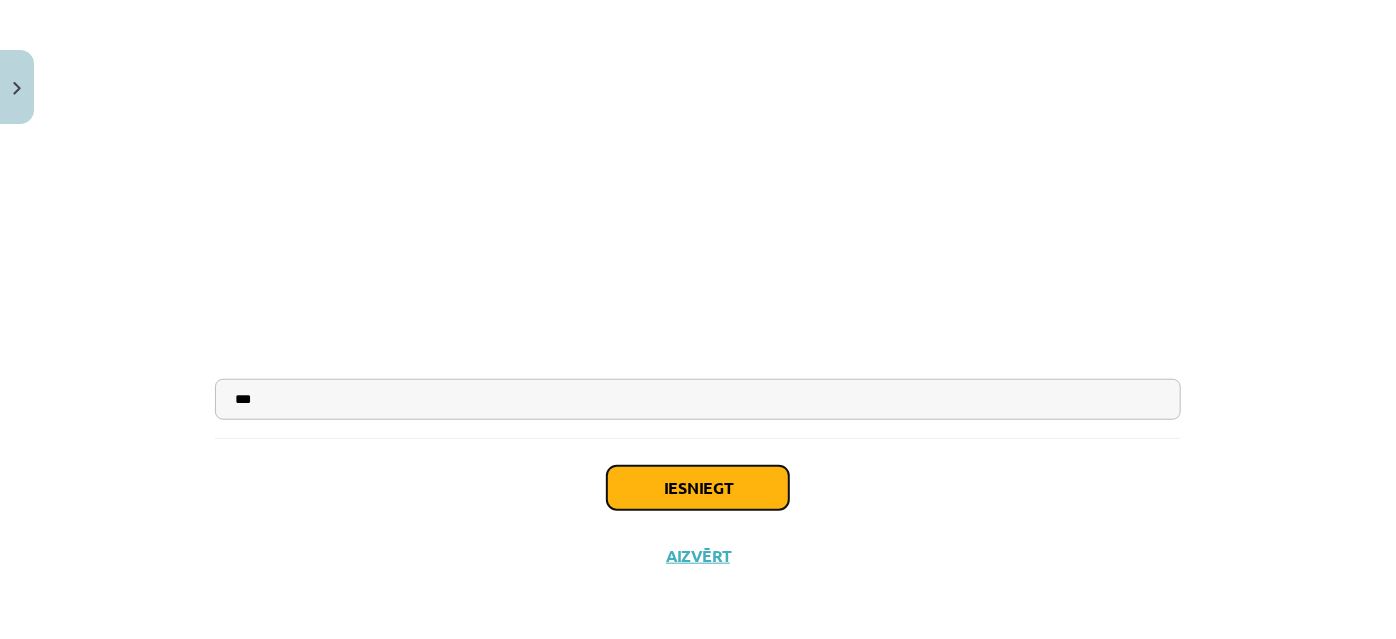 click on "Iesniegt" 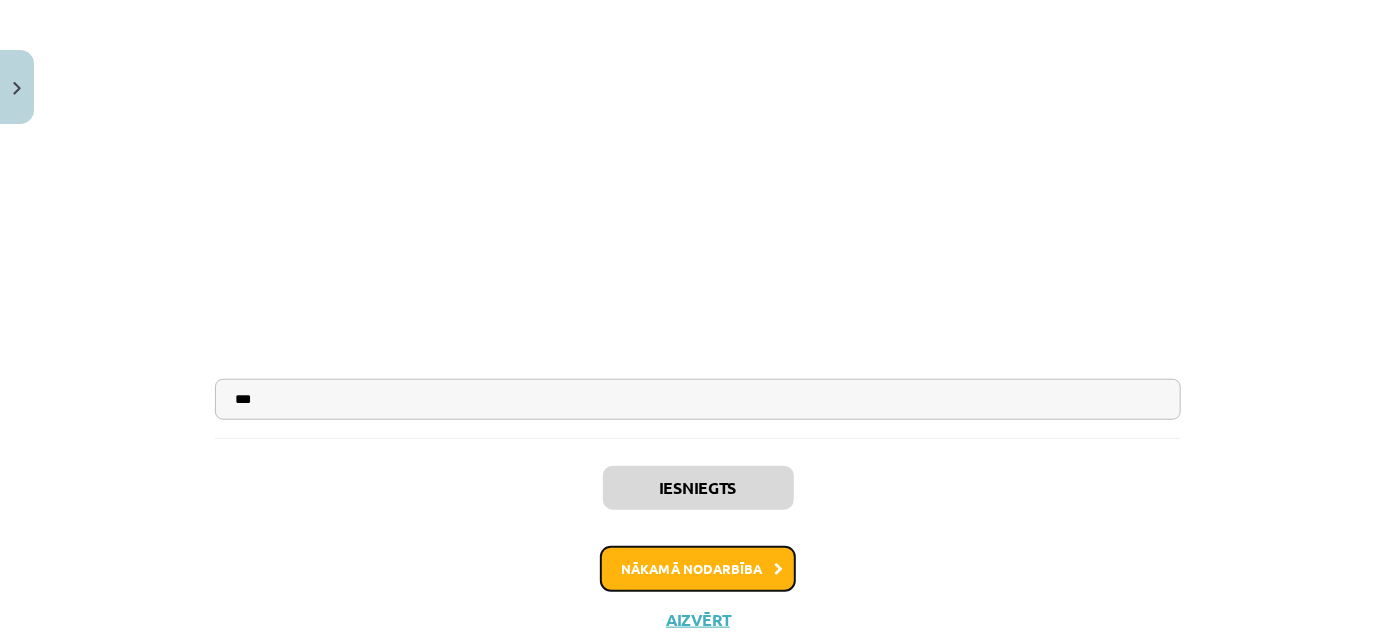 click on "Nākamā nodarbība" 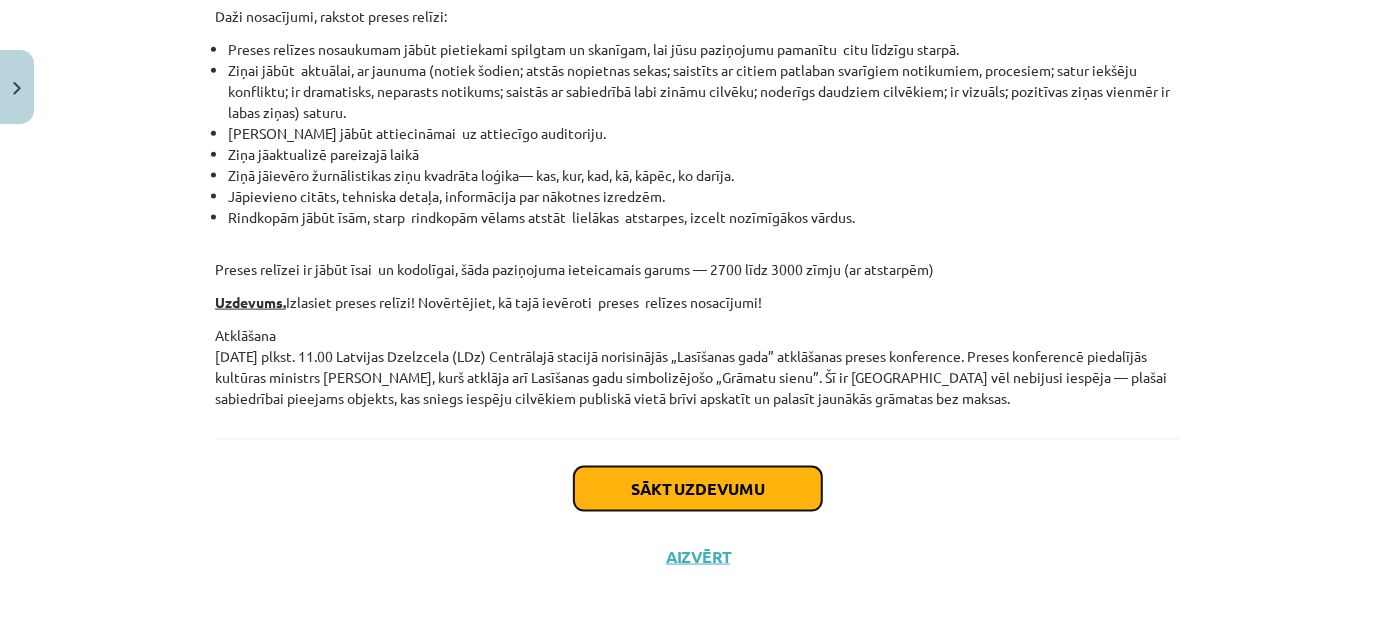 click on "Sākt uzdevumu" 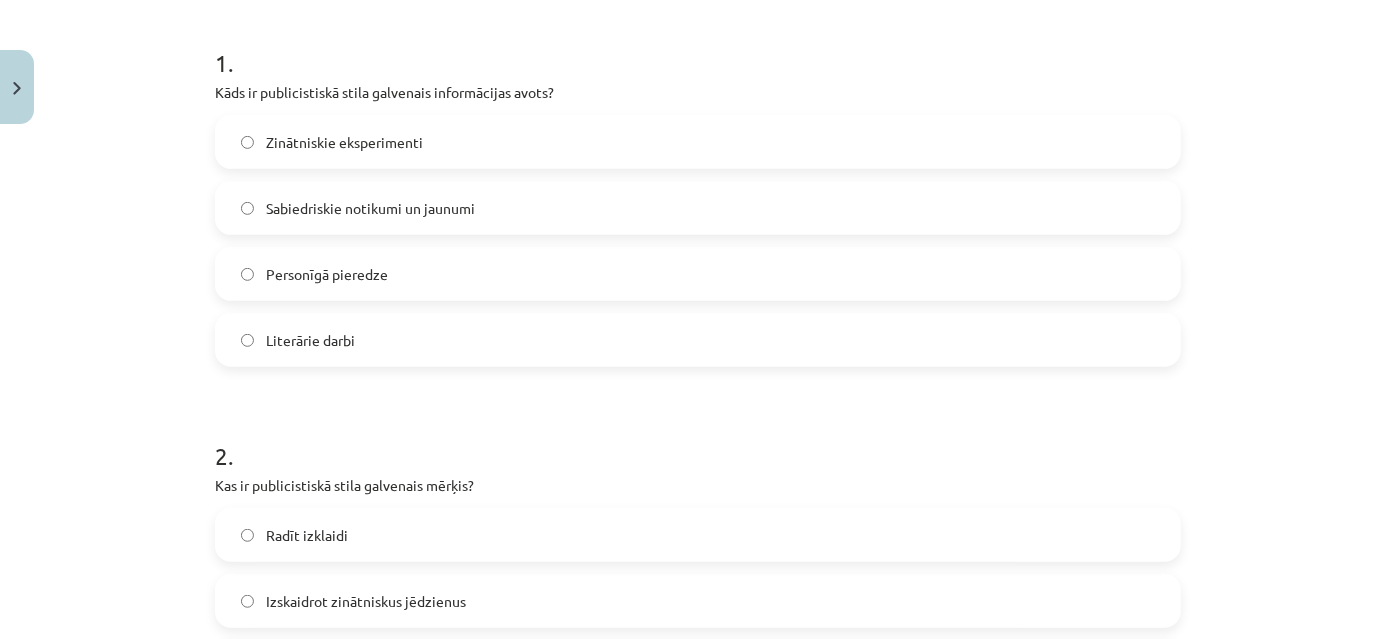 scroll, scrollTop: 232, scrollLeft: 0, axis: vertical 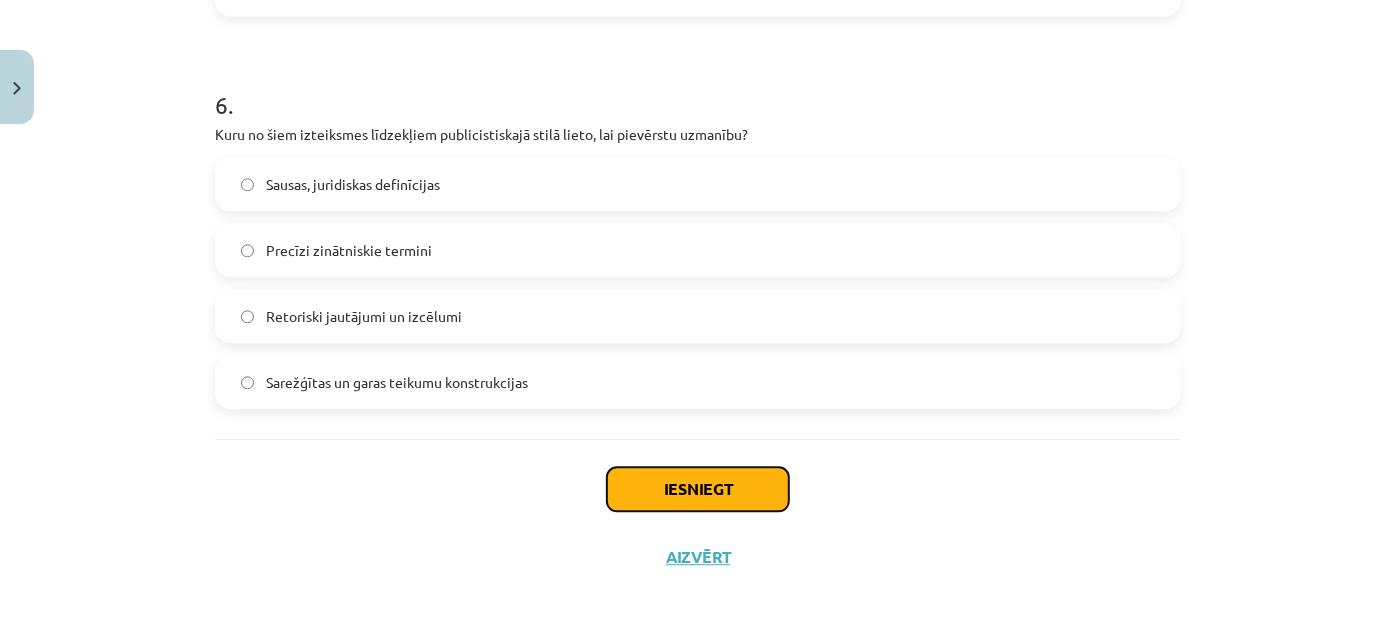 click on "Iesniegt" 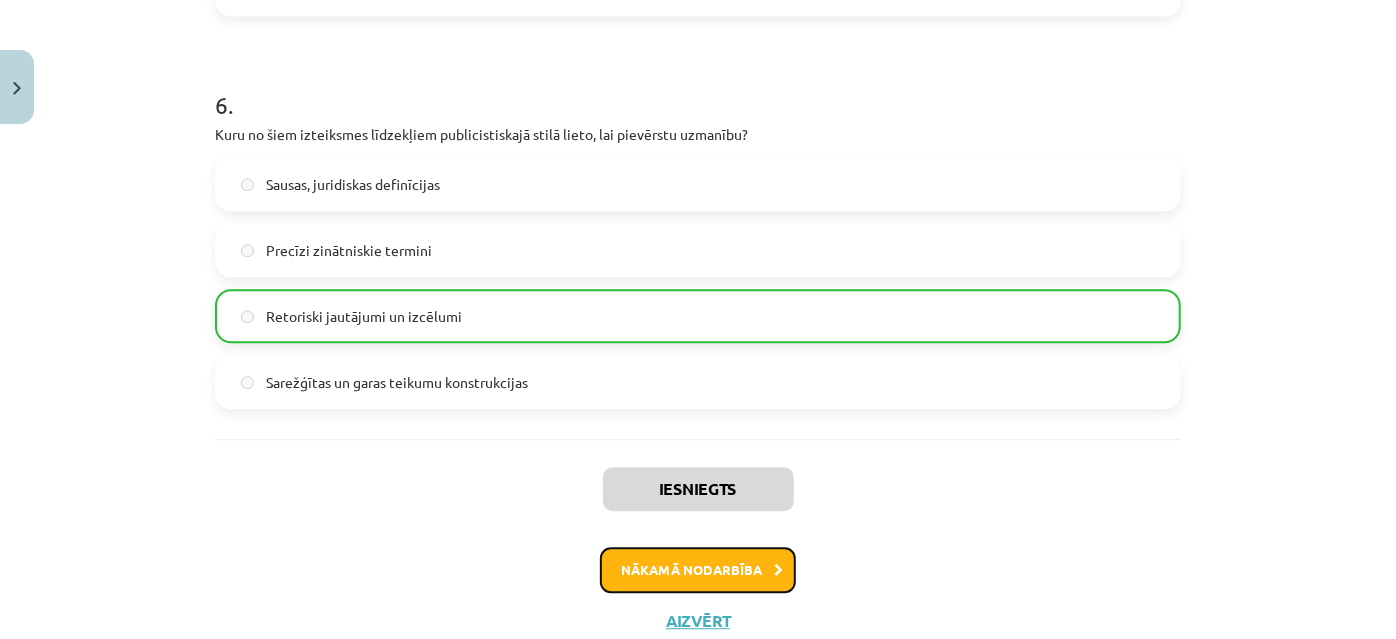 click on "Nākamā nodarbība" 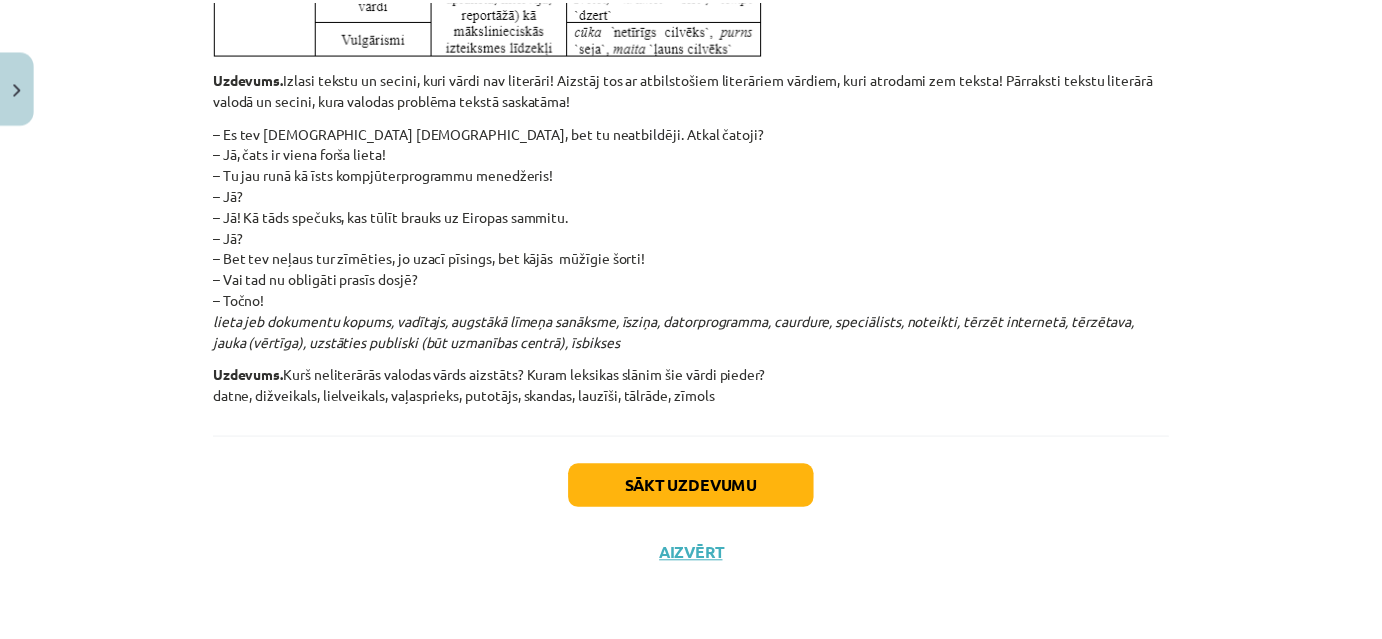scroll, scrollTop: 5252, scrollLeft: 0, axis: vertical 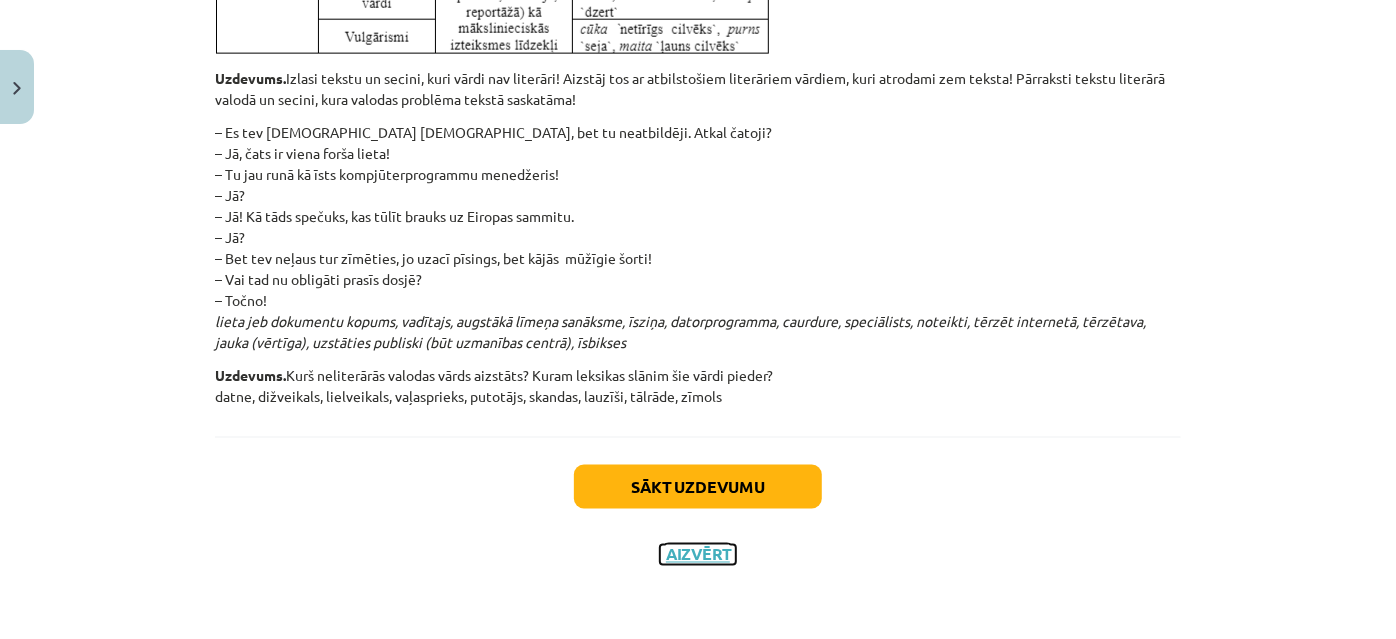 click on "Aizvērt" 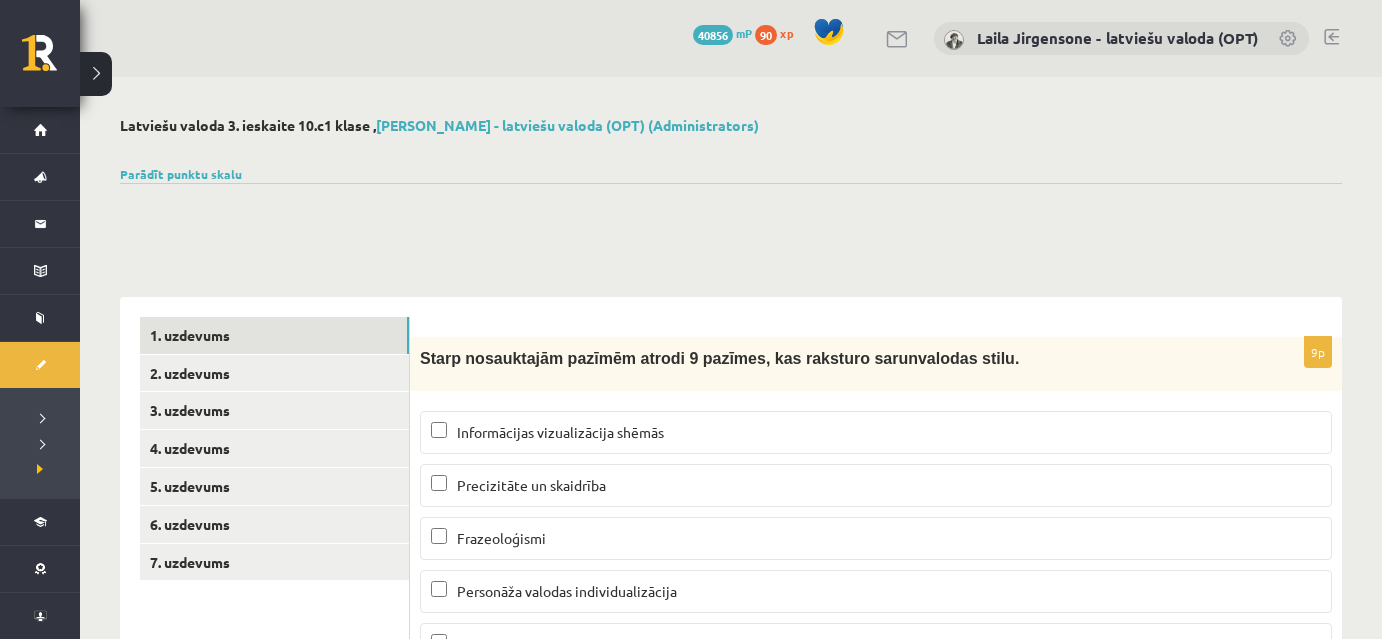 scroll, scrollTop: 0, scrollLeft: 0, axis: both 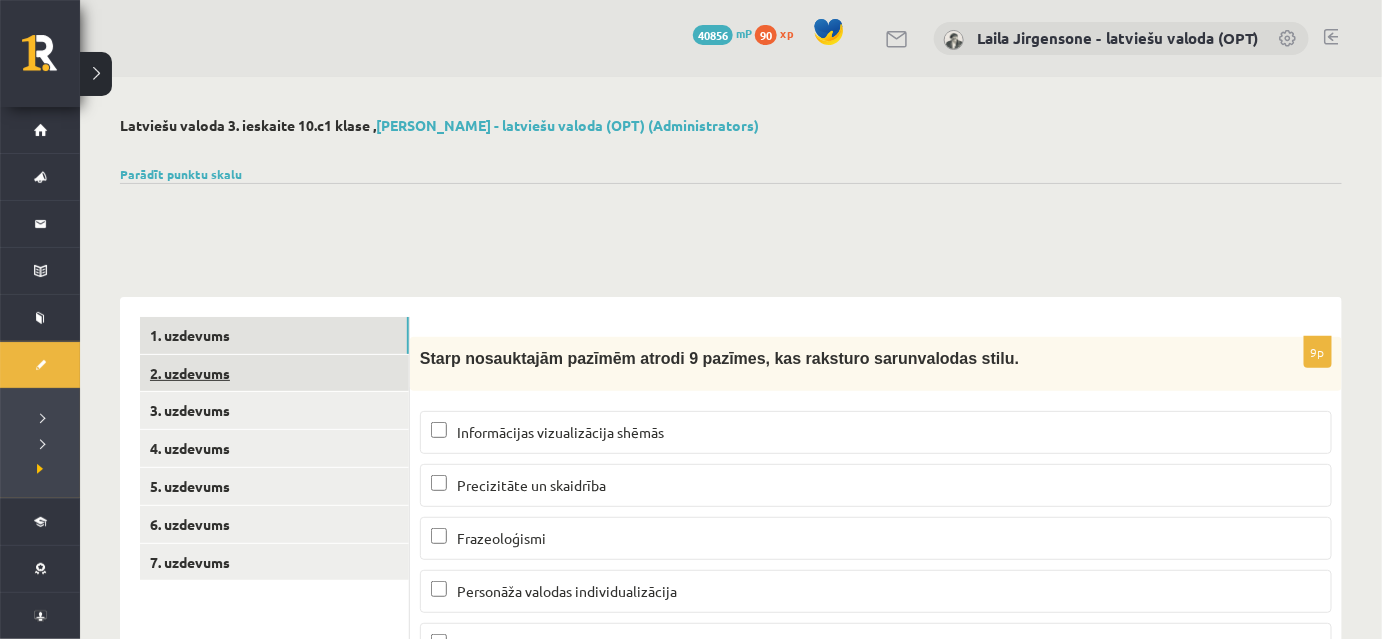 click on "2. uzdevums" at bounding box center [274, 373] 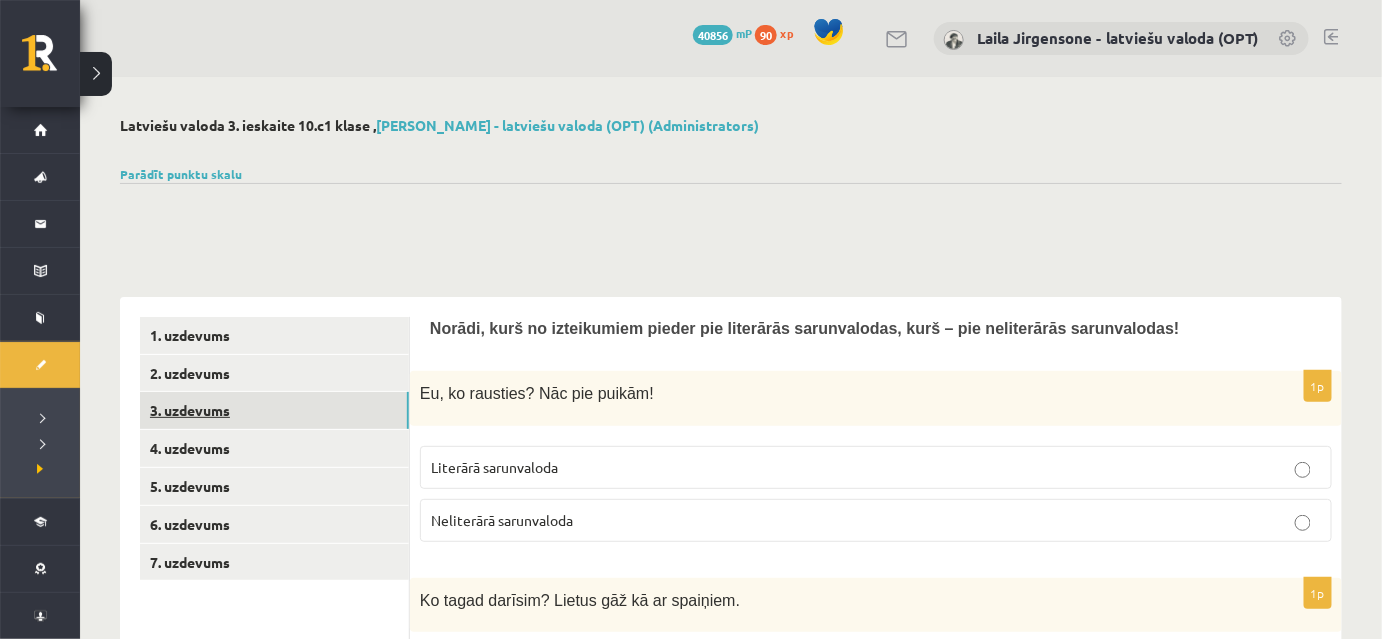 click on "3. uzdevums" at bounding box center (274, 410) 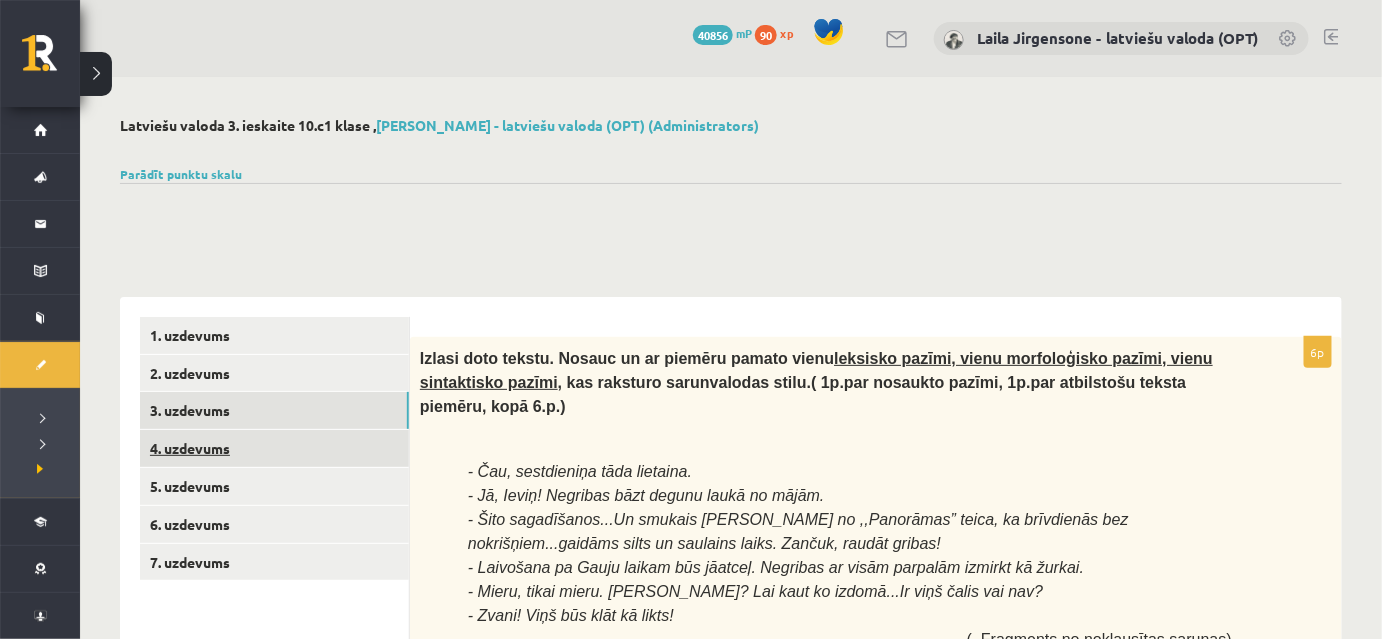 scroll, scrollTop: 0, scrollLeft: 0, axis: both 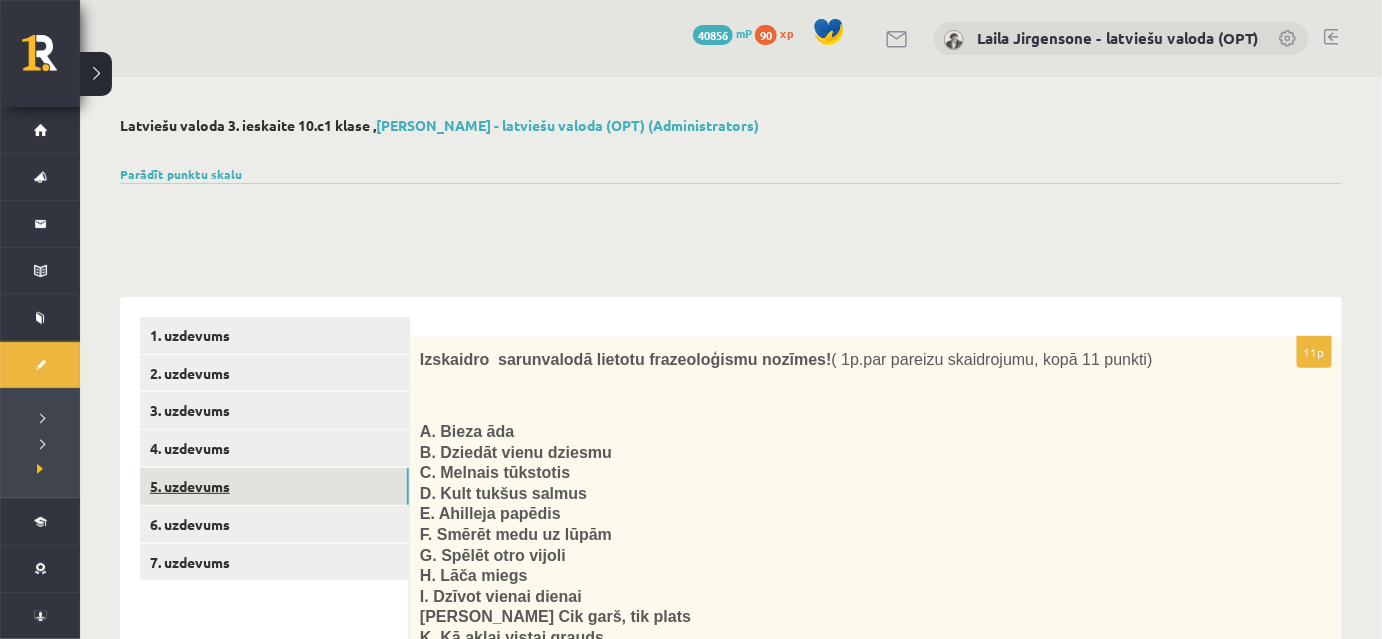 click on "5. uzdevums" at bounding box center (274, 486) 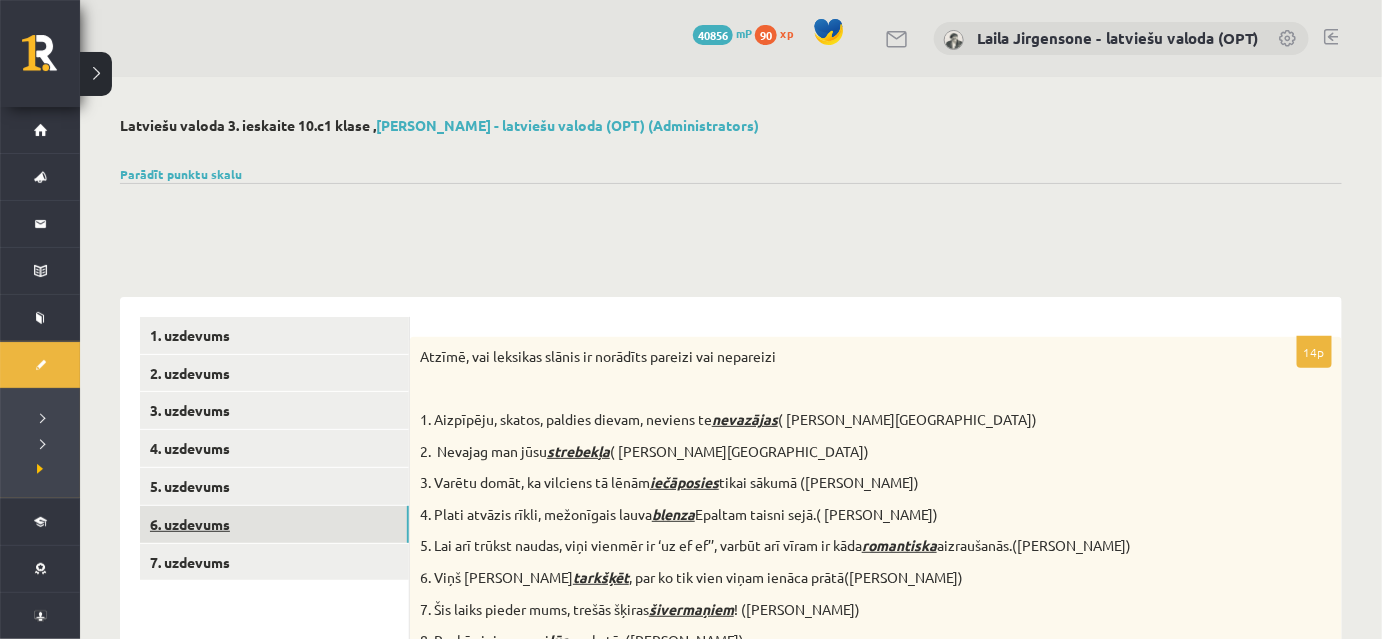 click on "6. uzdevums" at bounding box center (274, 524) 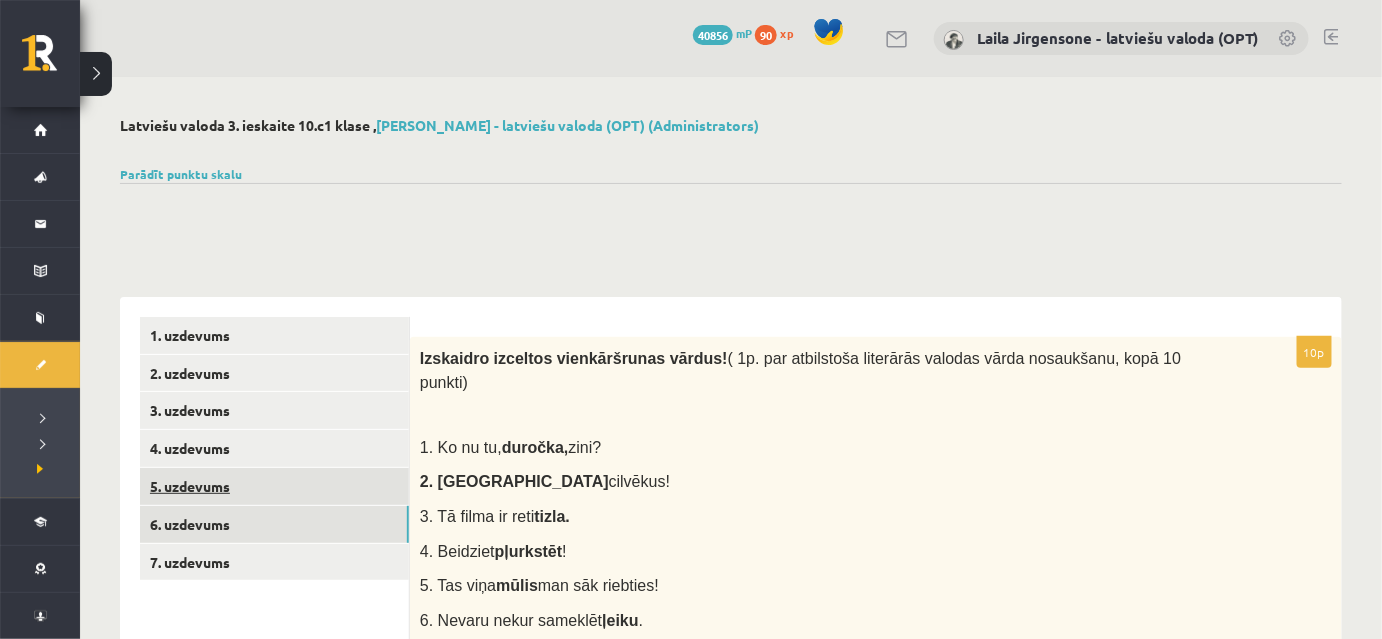 click on "5. uzdevums" at bounding box center [274, 486] 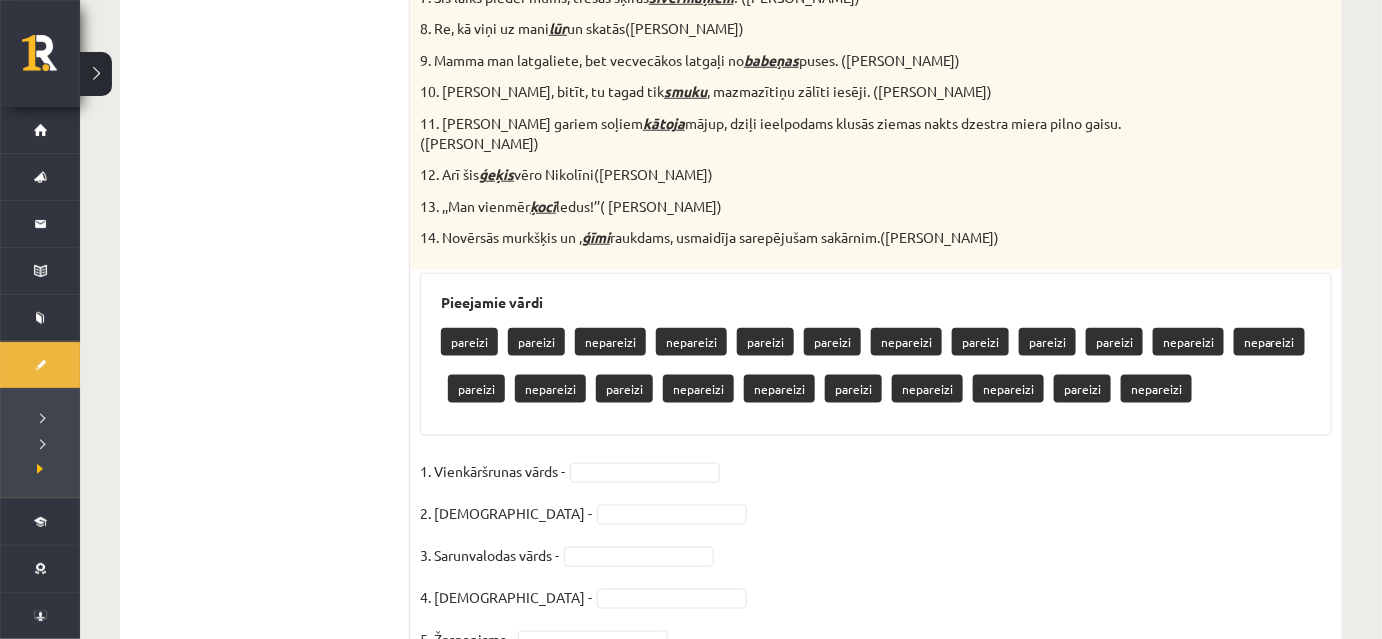 scroll, scrollTop: 157, scrollLeft: 0, axis: vertical 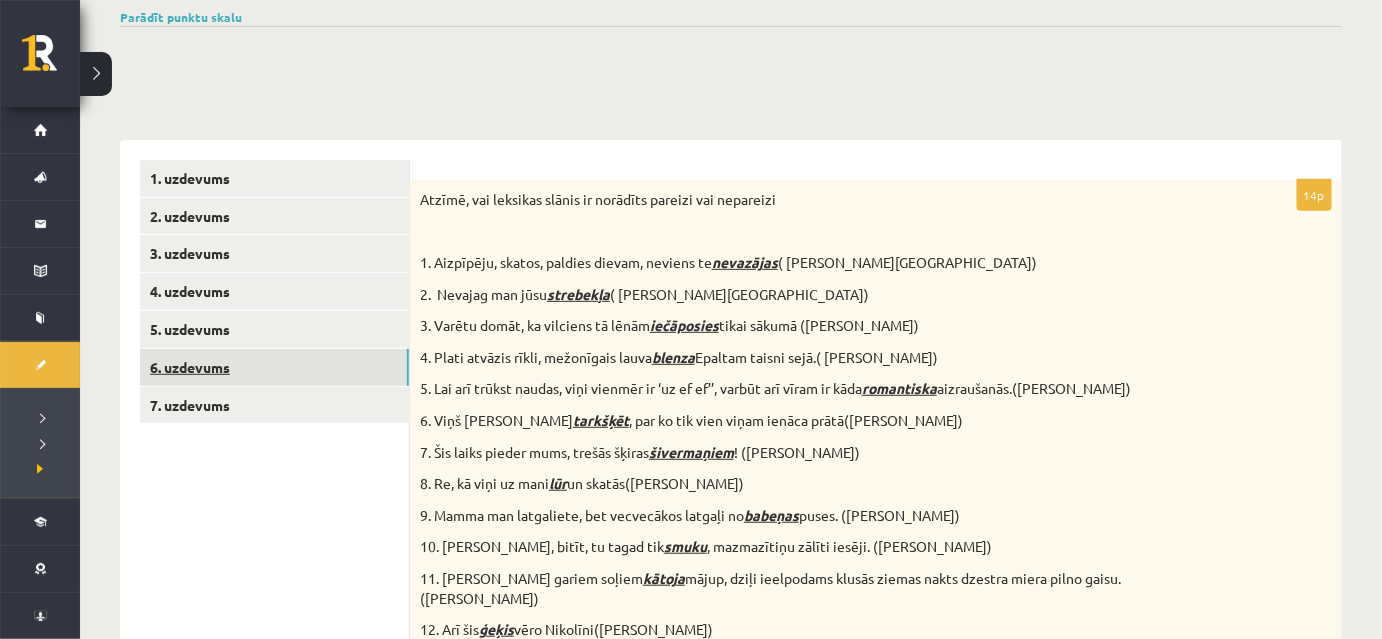 click on "6. uzdevums" at bounding box center (274, 367) 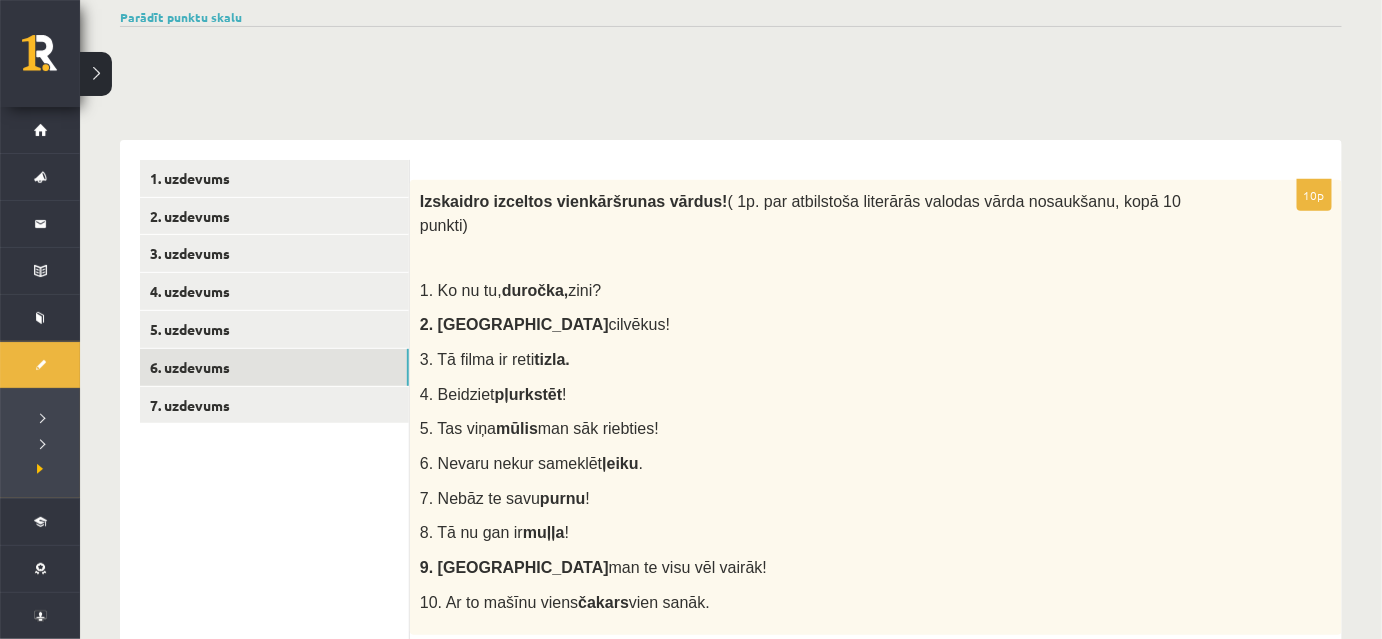 scroll, scrollTop: 0, scrollLeft: 0, axis: both 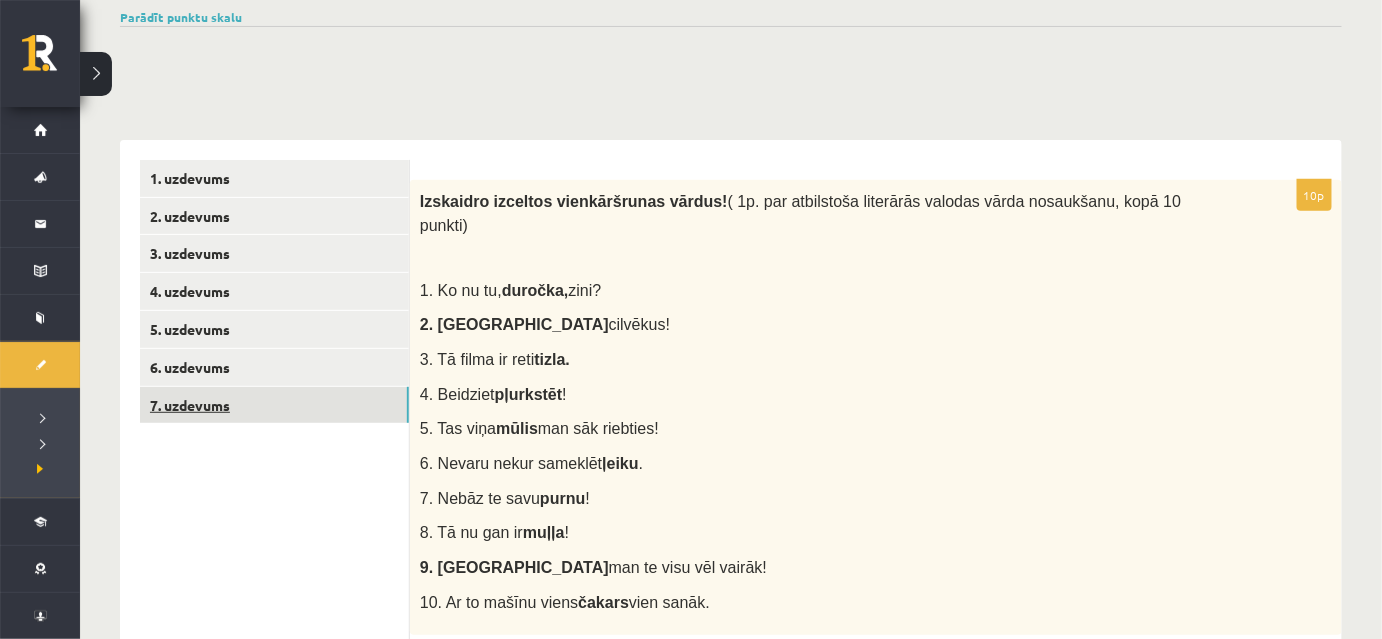 click on "7. uzdevums" at bounding box center [274, 405] 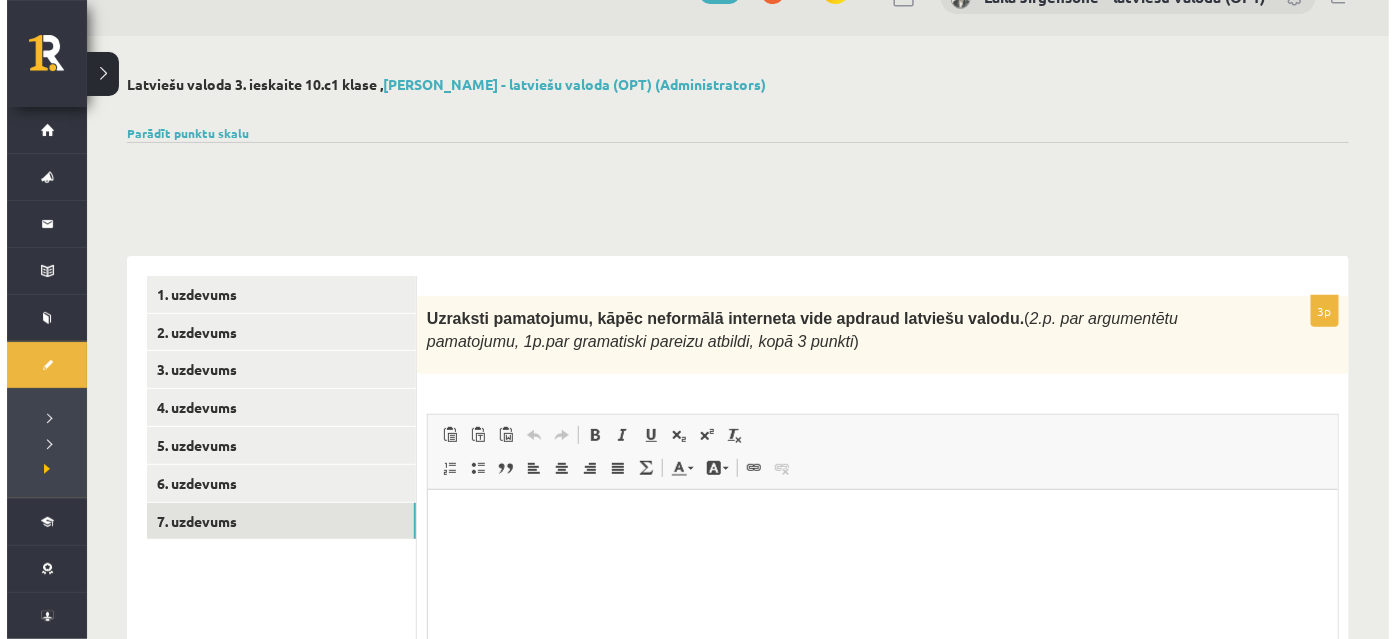 scroll, scrollTop: 0, scrollLeft: 0, axis: both 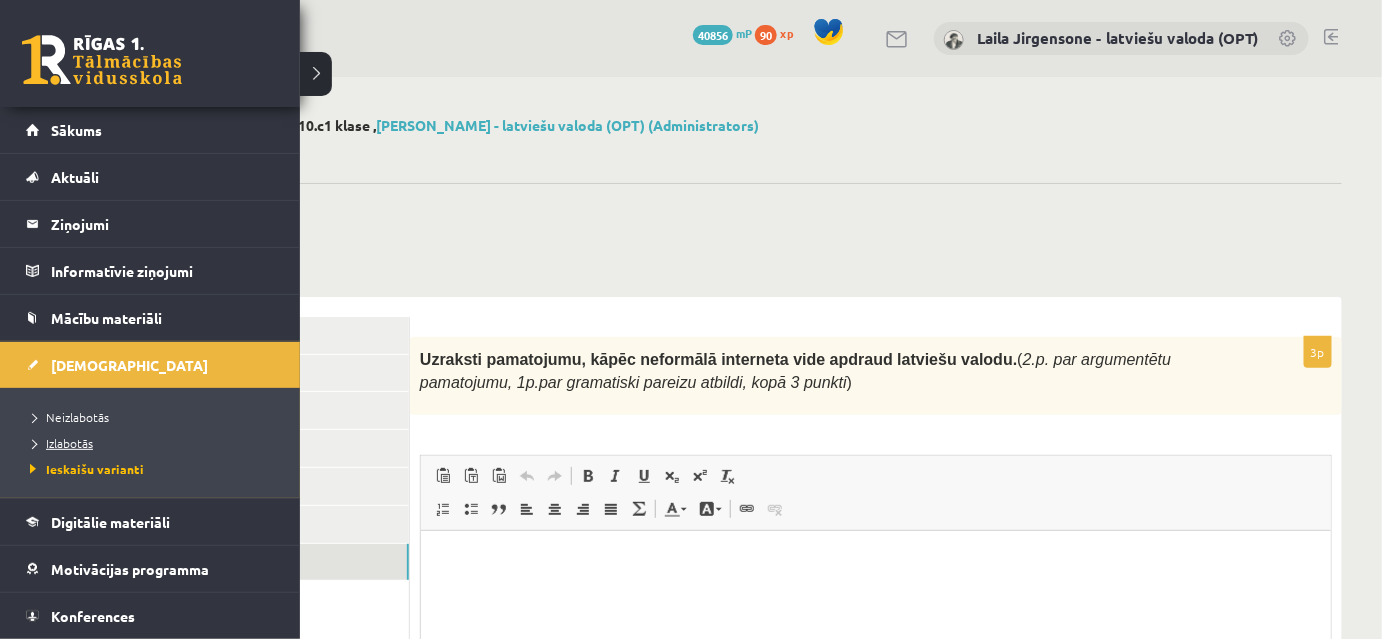 click on "Izlabotās" at bounding box center (59, 443) 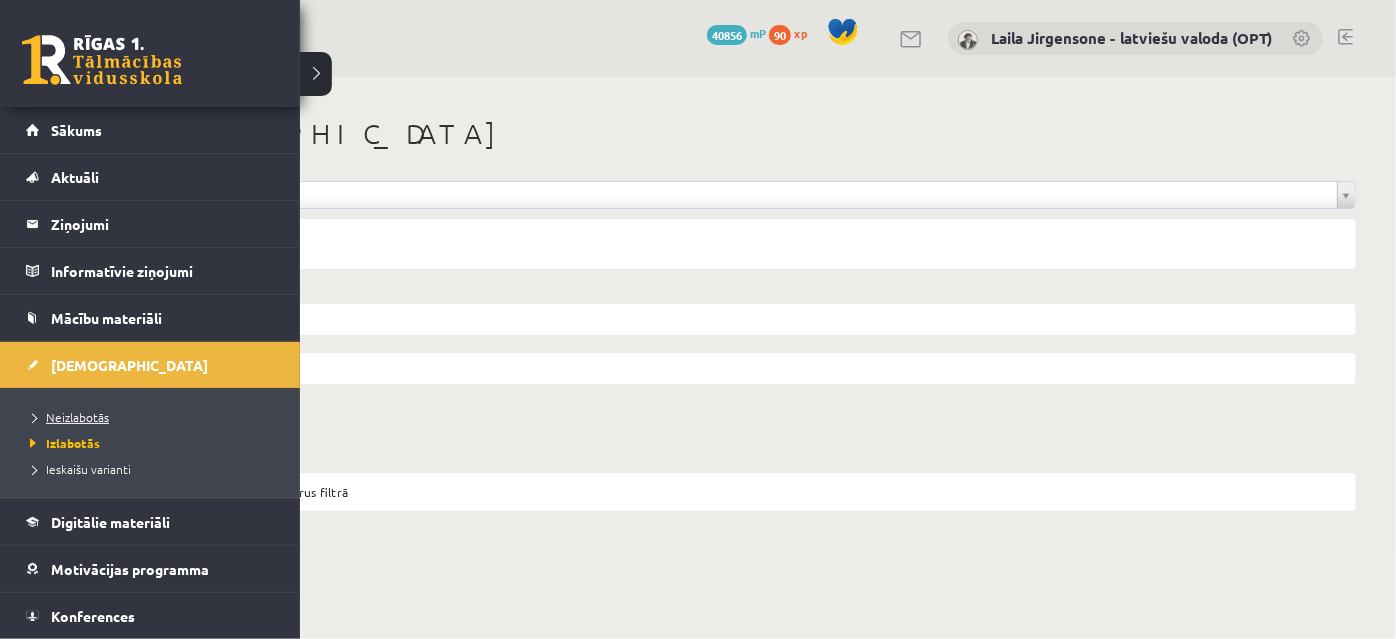 click on "Neizlabotās" at bounding box center [67, 417] 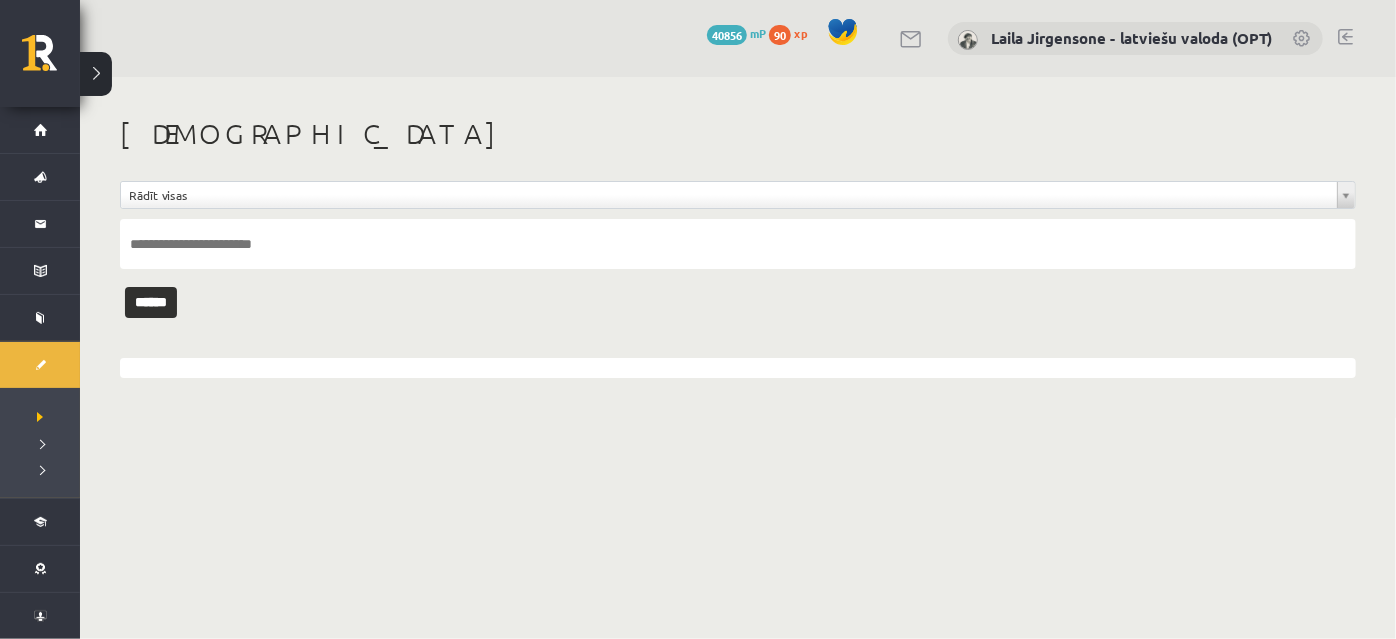 click at bounding box center (1345, 37) 